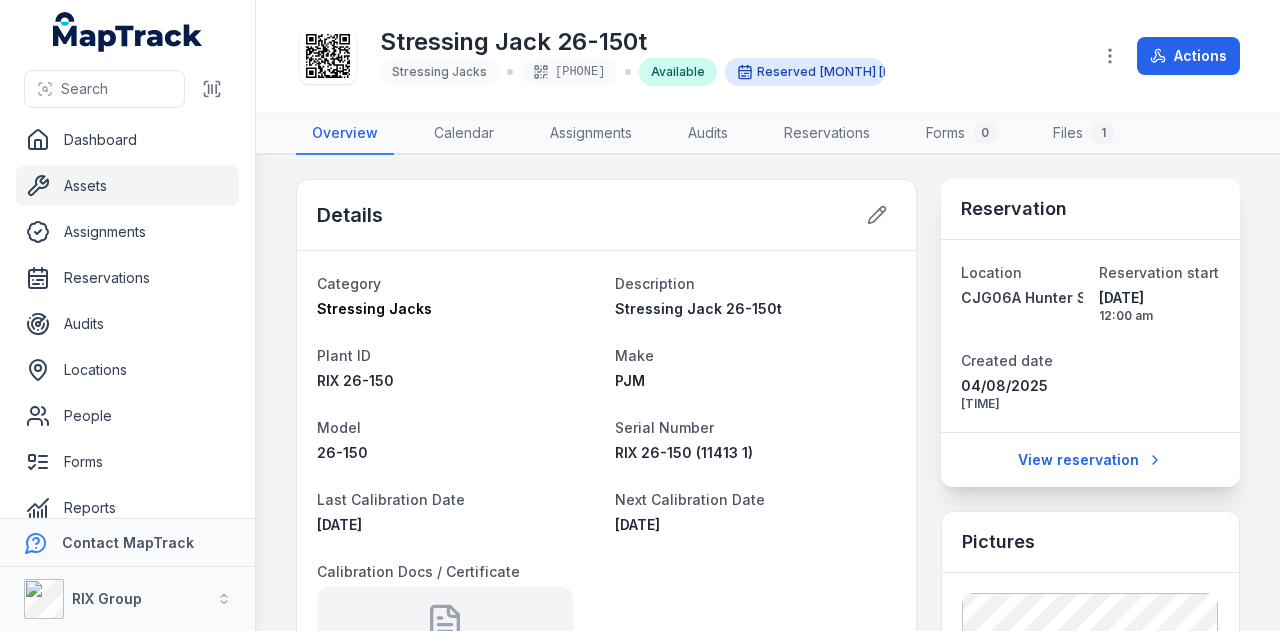 scroll, scrollTop: 0, scrollLeft: 0, axis: both 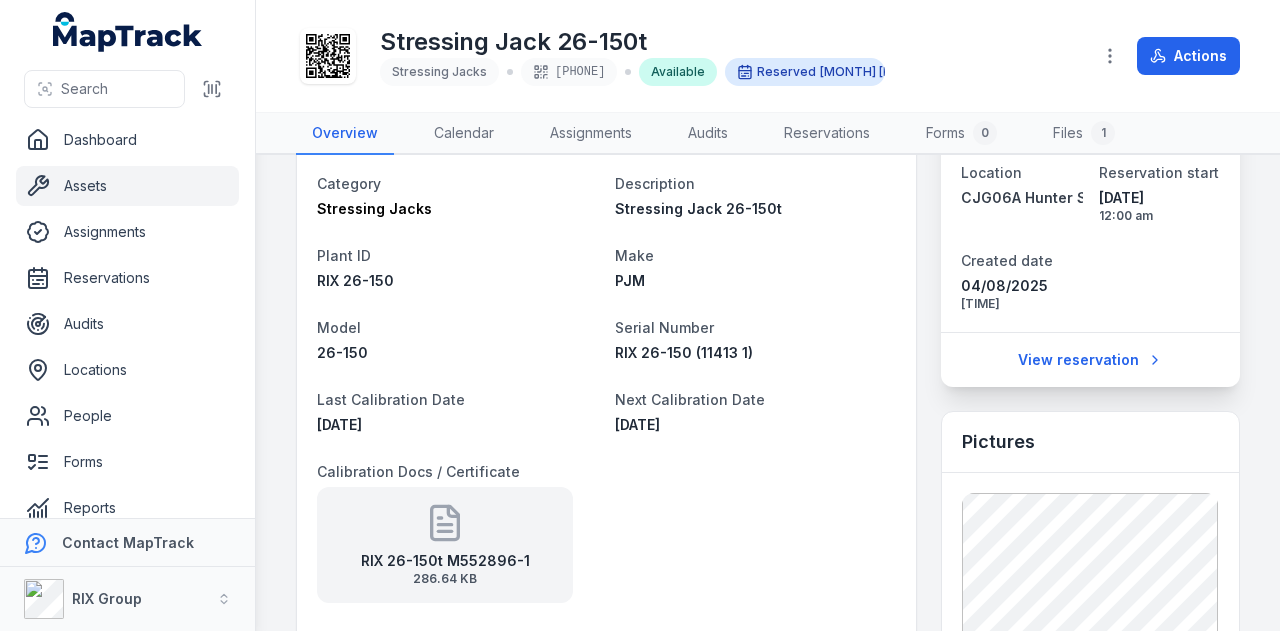 click on "Assets" at bounding box center (127, 186) 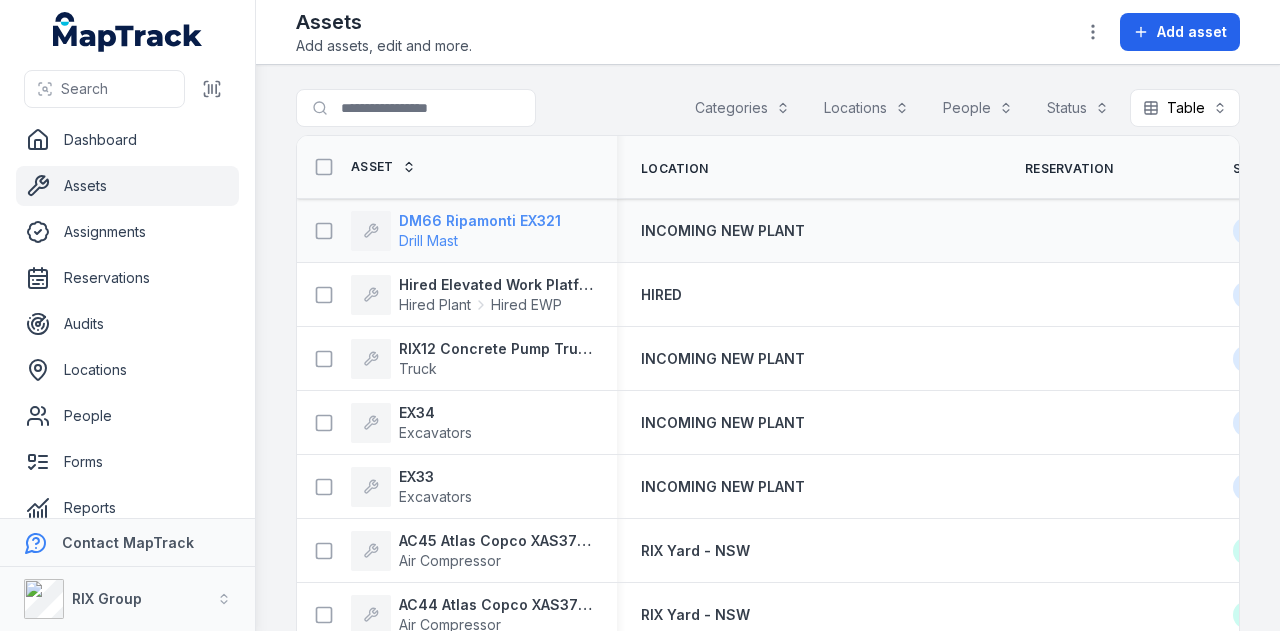 click on "DM66 Ripamonti EX321" at bounding box center (480, 221) 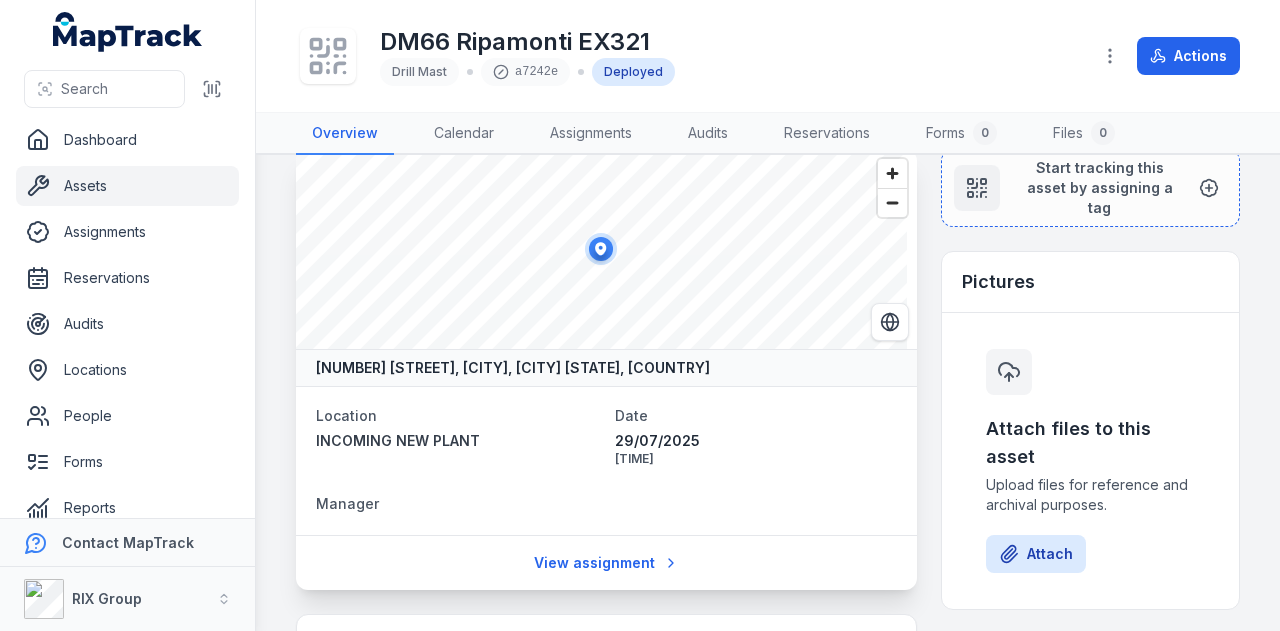 scroll, scrollTop: 0, scrollLeft: 0, axis: both 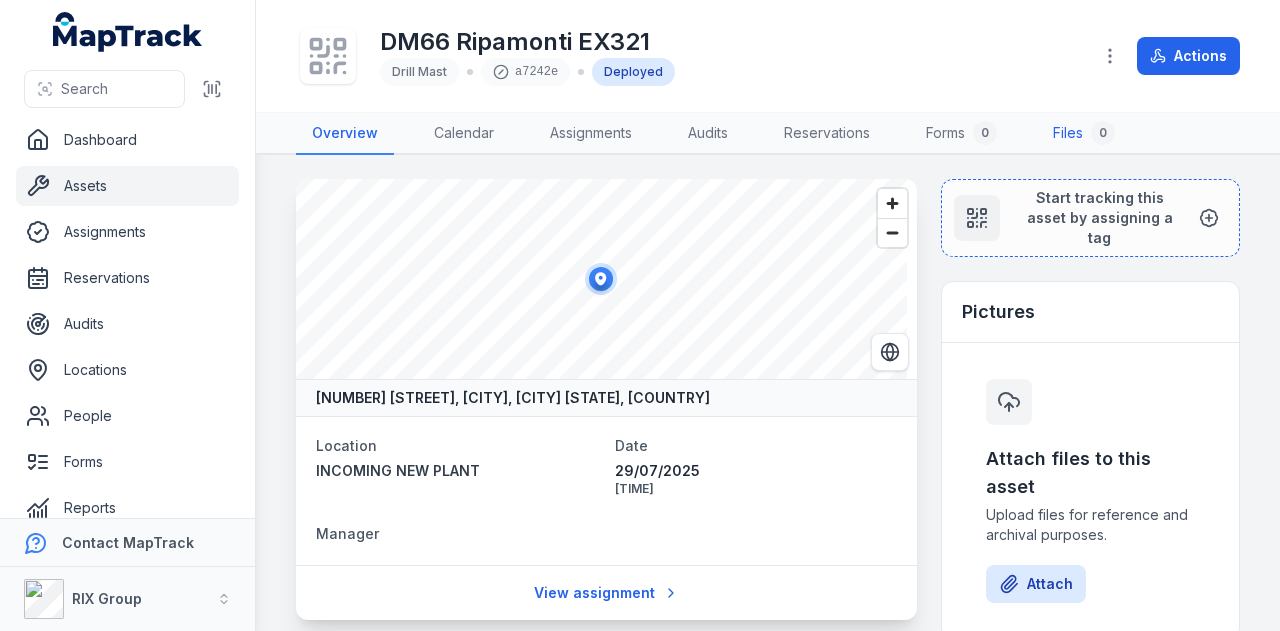 click on "Files 0" at bounding box center [1084, 134] 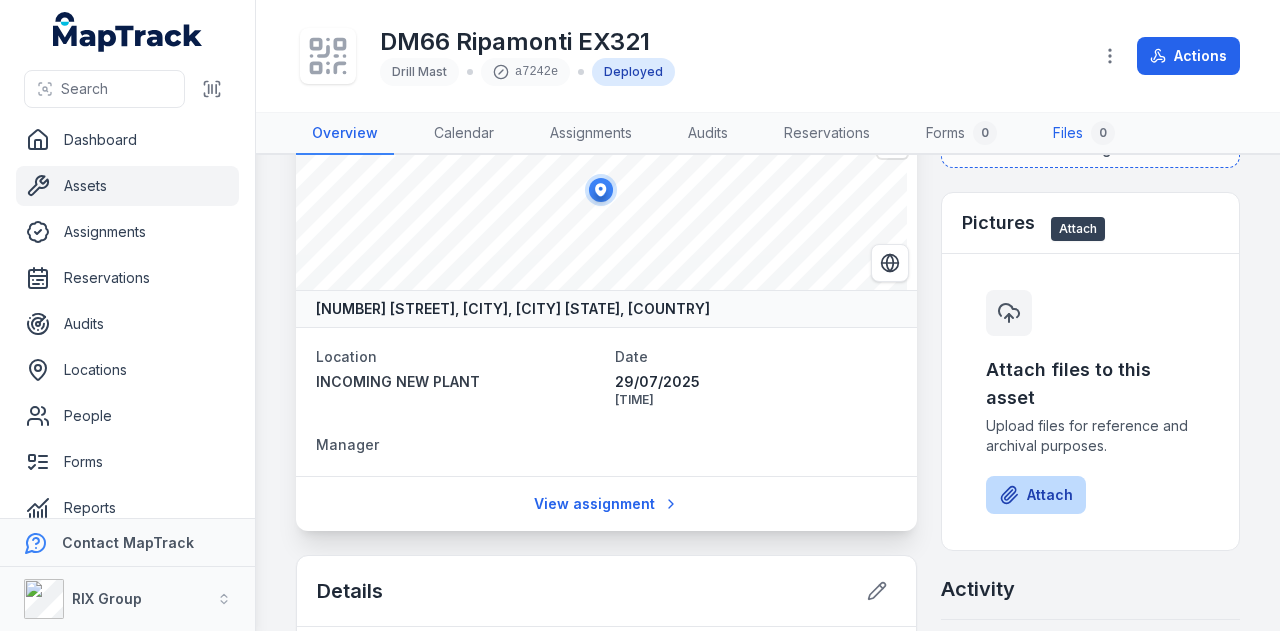 scroll, scrollTop: 0, scrollLeft: 0, axis: both 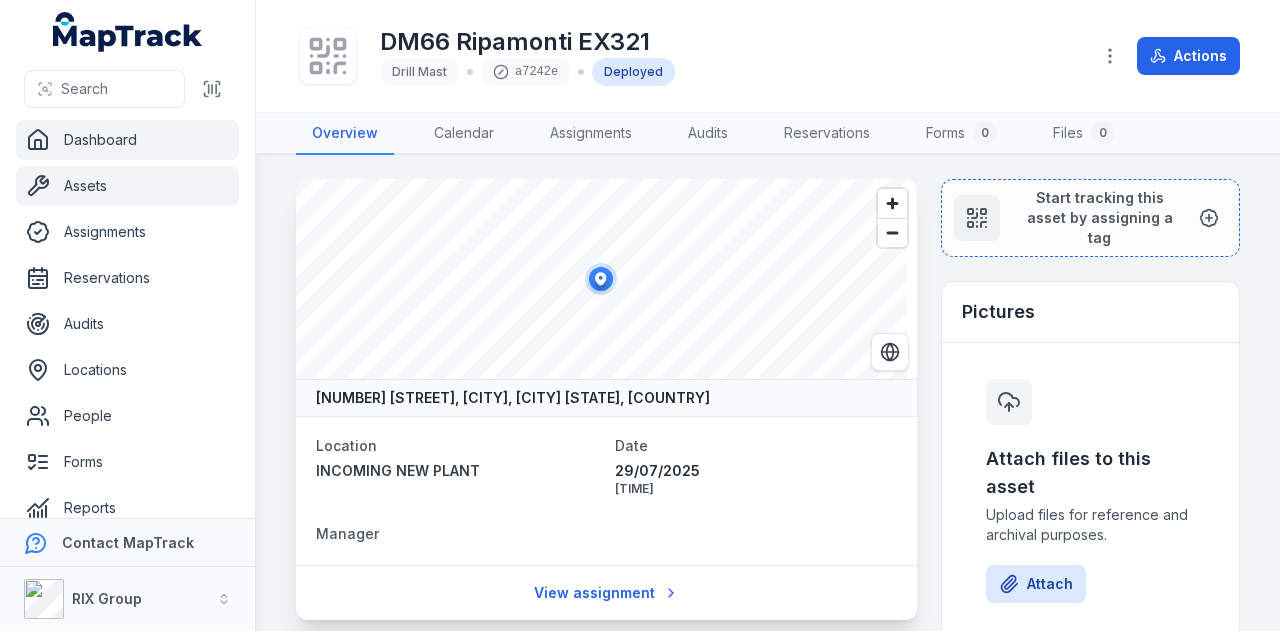 click on "Dashboard" at bounding box center (127, 140) 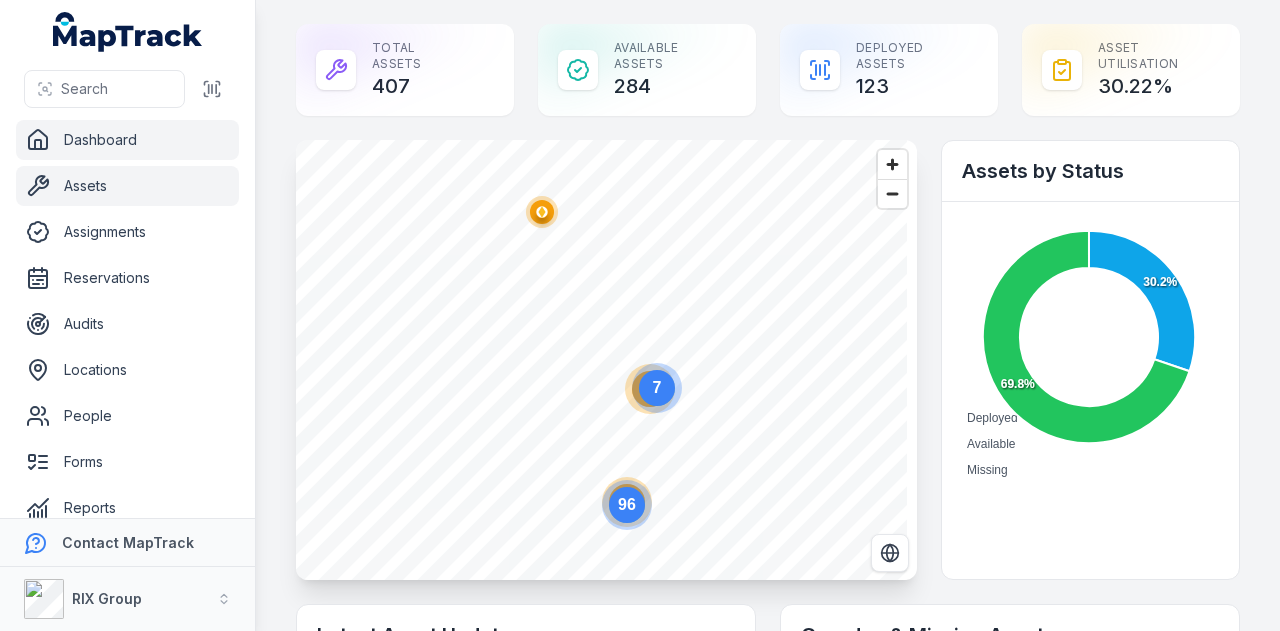 click on "Assets" at bounding box center (127, 186) 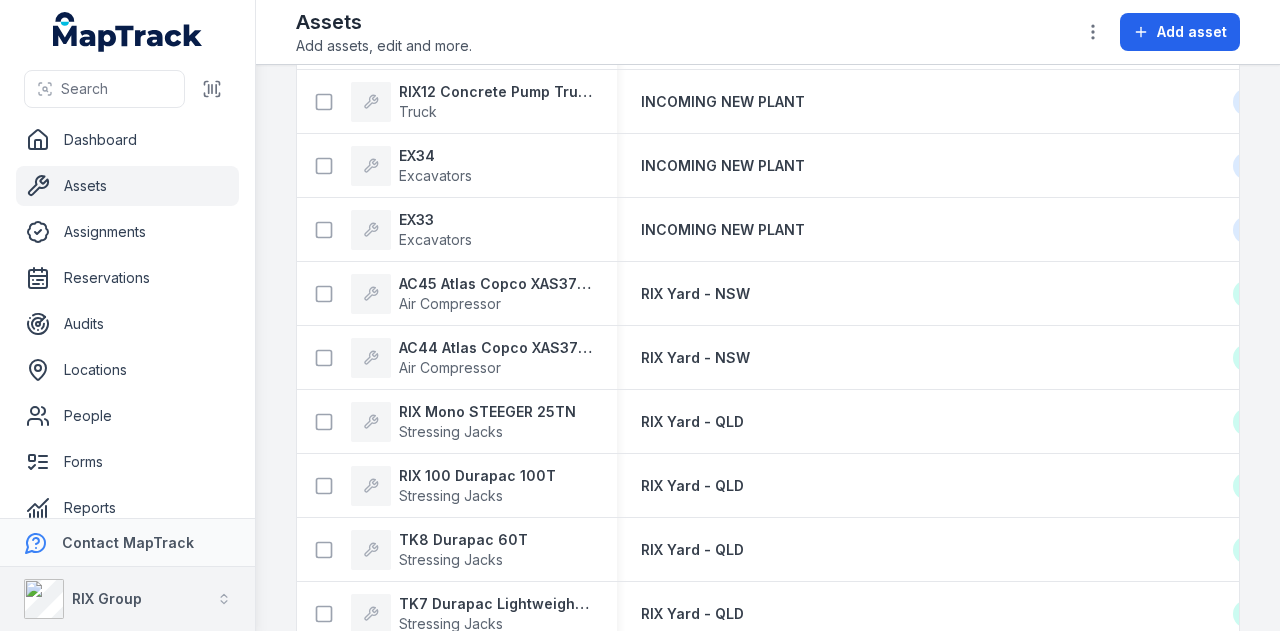 scroll, scrollTop: 200, scrollLeft: 0, axis: vertical 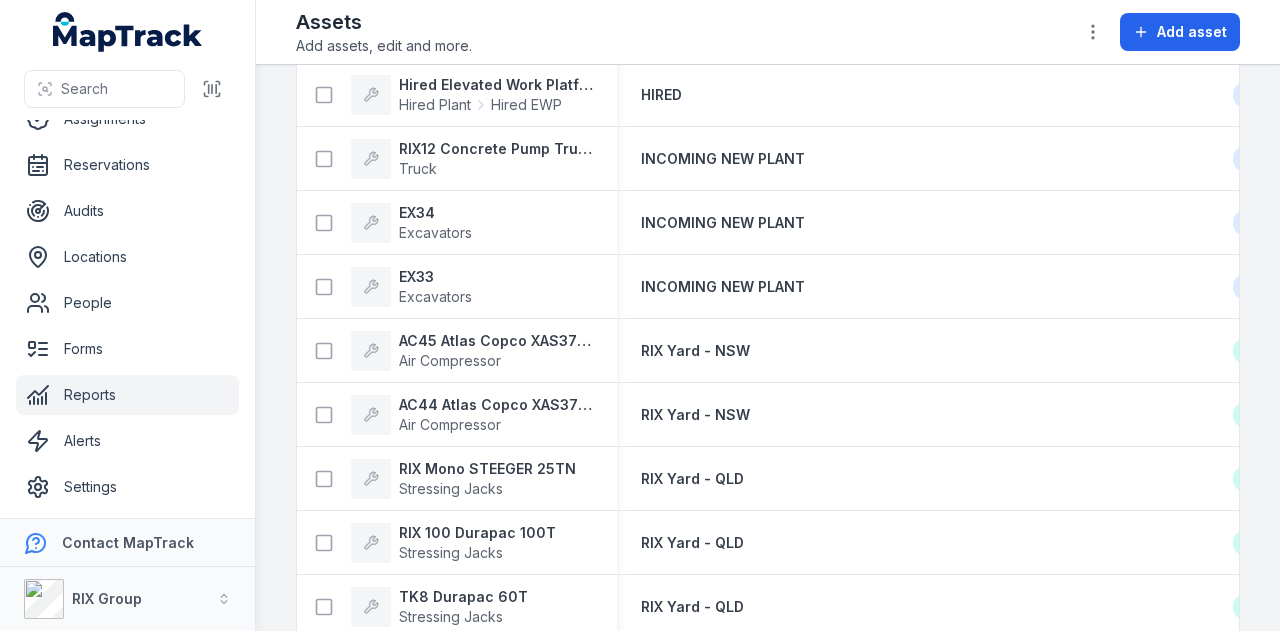 click on "Reports" at bounding box center [127, 395] 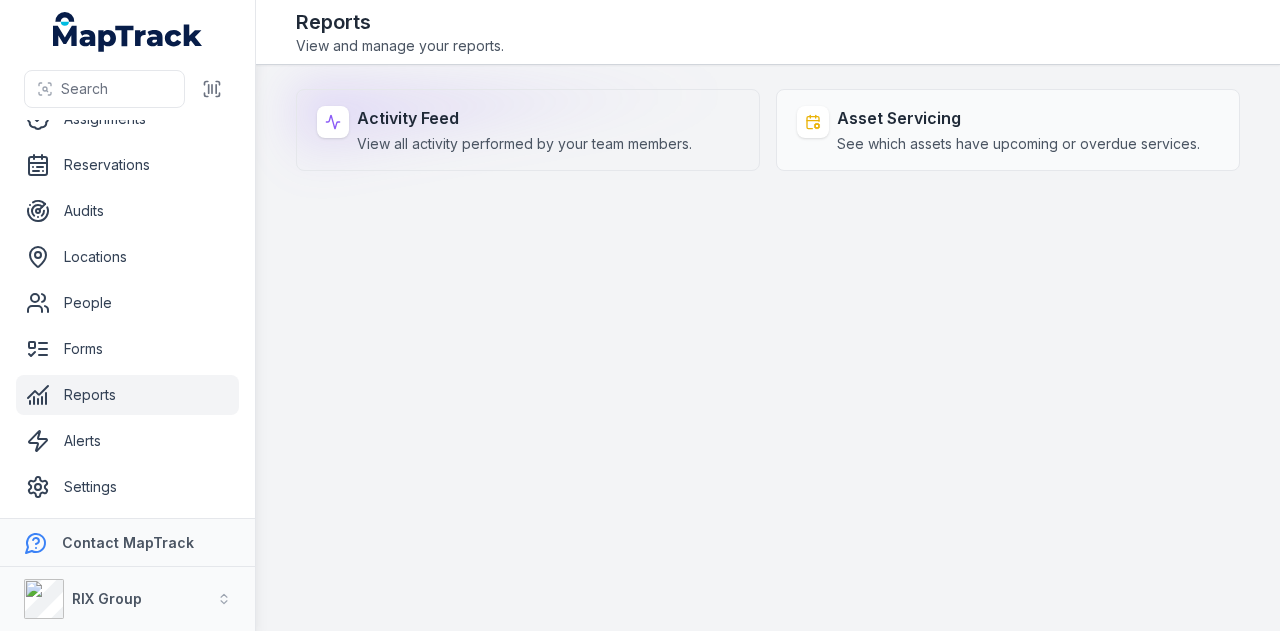 click on "View all activity performed by your team members." at bounding box center [524, 144] 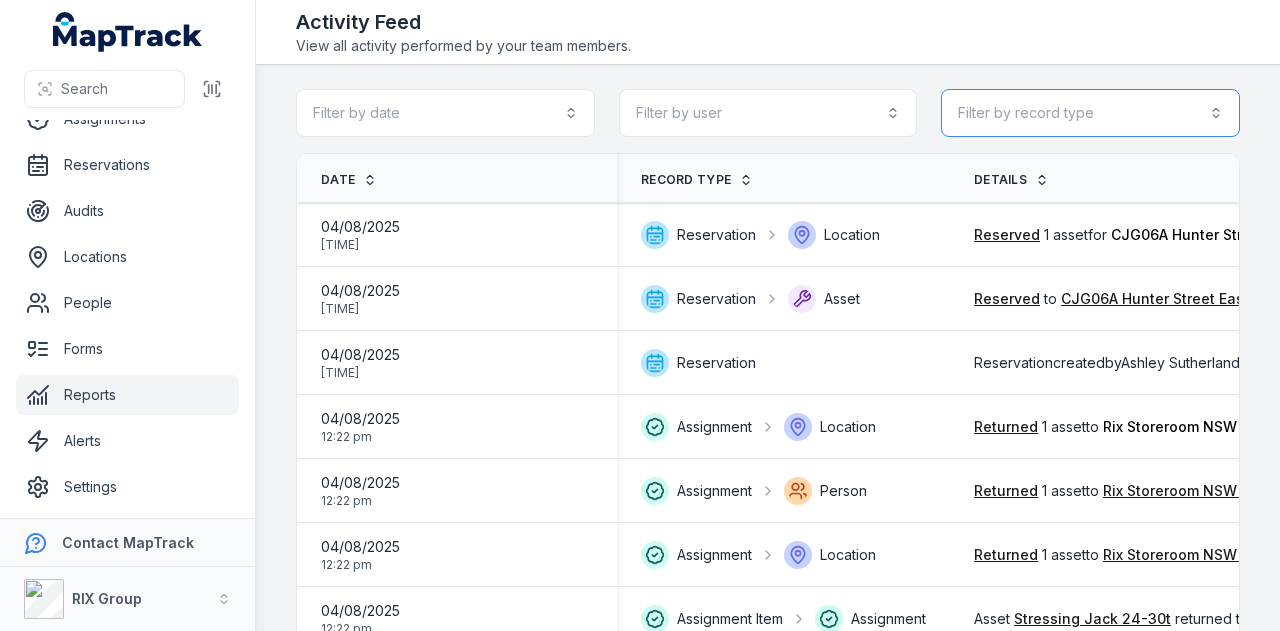 click on "Filter by record type" at bounding box center [1090, 113] 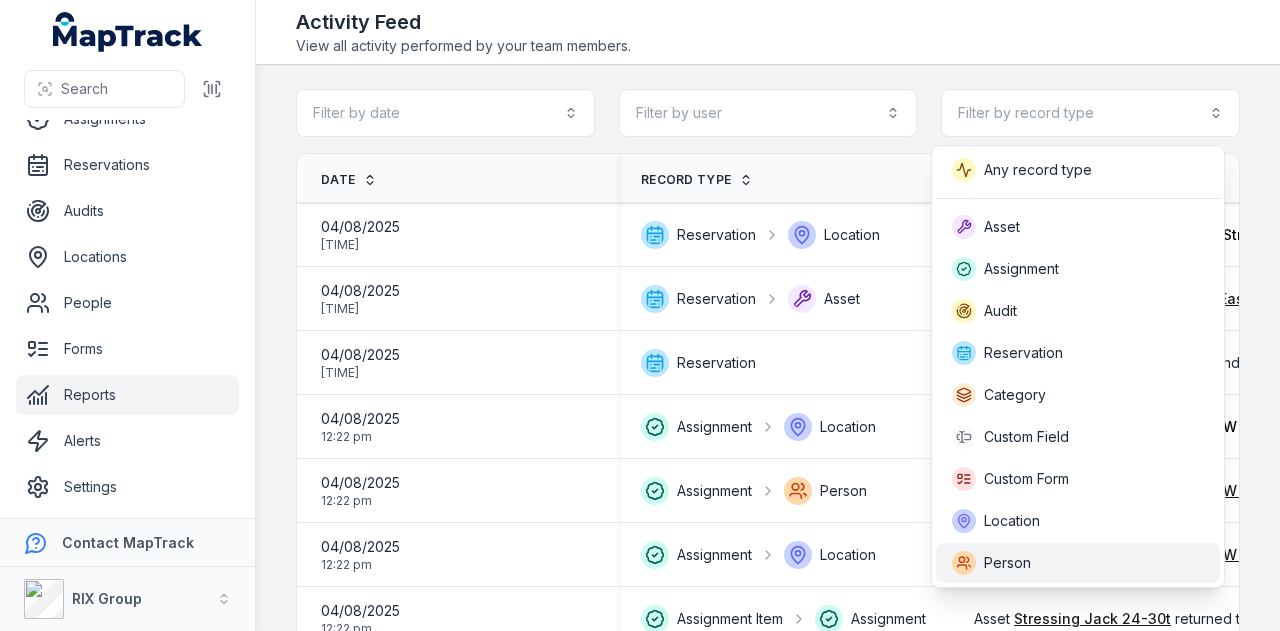 click on "Person" at bounding box center (1078, 563) 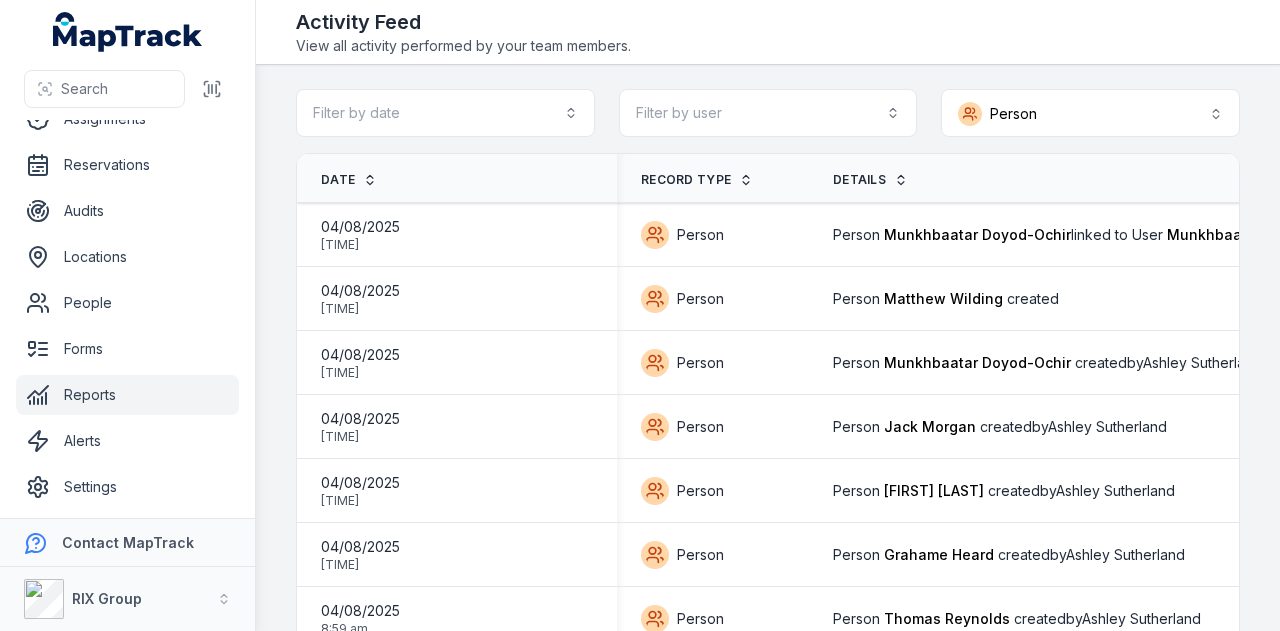 click on "Filter by date Filter by user Person ****** Date Record Type Details User 04/08/2025 [TIME] Person Person   Munkhbaatar Doyod-Ochir  linked to User   Munkhbaatar Doyod-Ochir System 04/08/2025 [TIME] Person Person   Matthew Wilding   created Matthew Wilding 04/08/2025 [TIME] Person Person   Munkhbaatar Doyod-Ochir   created  by  Ashley  Sutherland  Ashley  Sutherland  04/08/2025 [TIME] Person Person   Jack Morgan   created  by  Ashley  Sutherland  Ashley  Sutherland  04/08/2025 [TIME] Person Person   Colin Trainor   created  by  Ashley  Sutherland  Ashley  Sutherland  04/08/2025 [TIME] Person Person   Grahame Heard   created  by  Ashley  Sutherland  Ashley  Sutherland  04/08/2025 [TIME] Person Person   Thomas Reynolds   created  by  Ashley  Sutherland  Ashley  Sutherland  04/08/2025 [TIME] Person Person   Sam Jones   created  by  Ashley  Sutherland  Ashley  Sutherland  04/08/2025 [TIME] Person Person   Juan (Leo) Contreras   created  by  Ashley  Sutherland  Ashley  Sutherland  04/08/2025 [TIME]" at bounding box center (768, 1770) 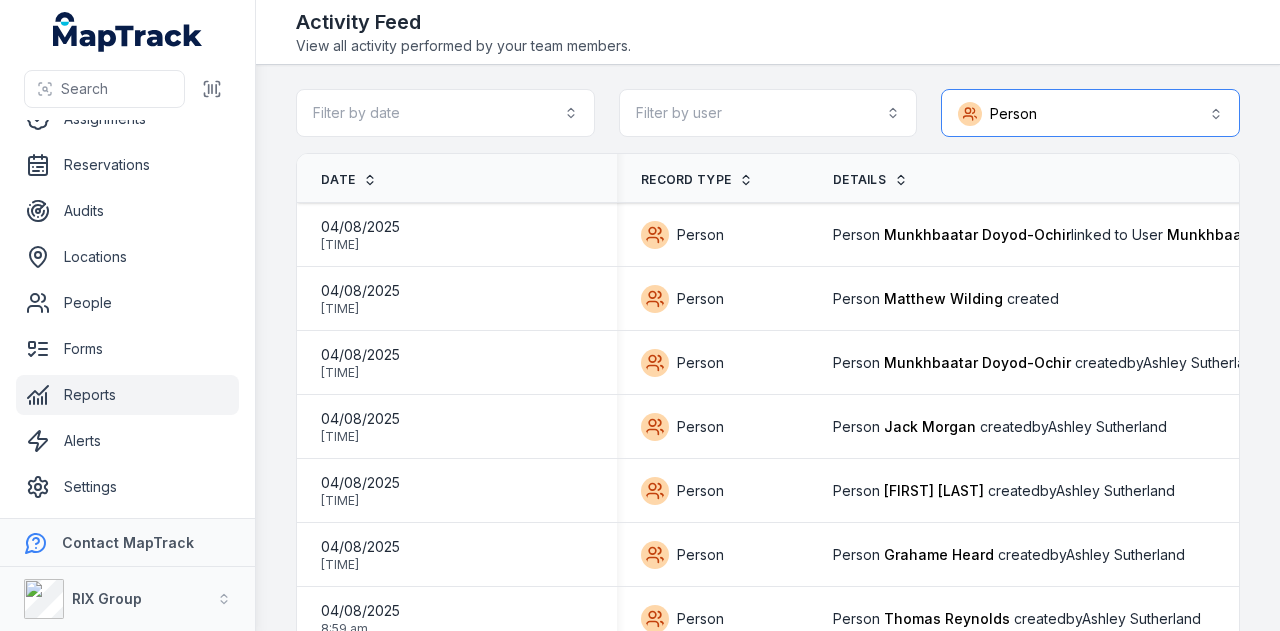 click on "Person ******" at bounding box center (1090, 113) 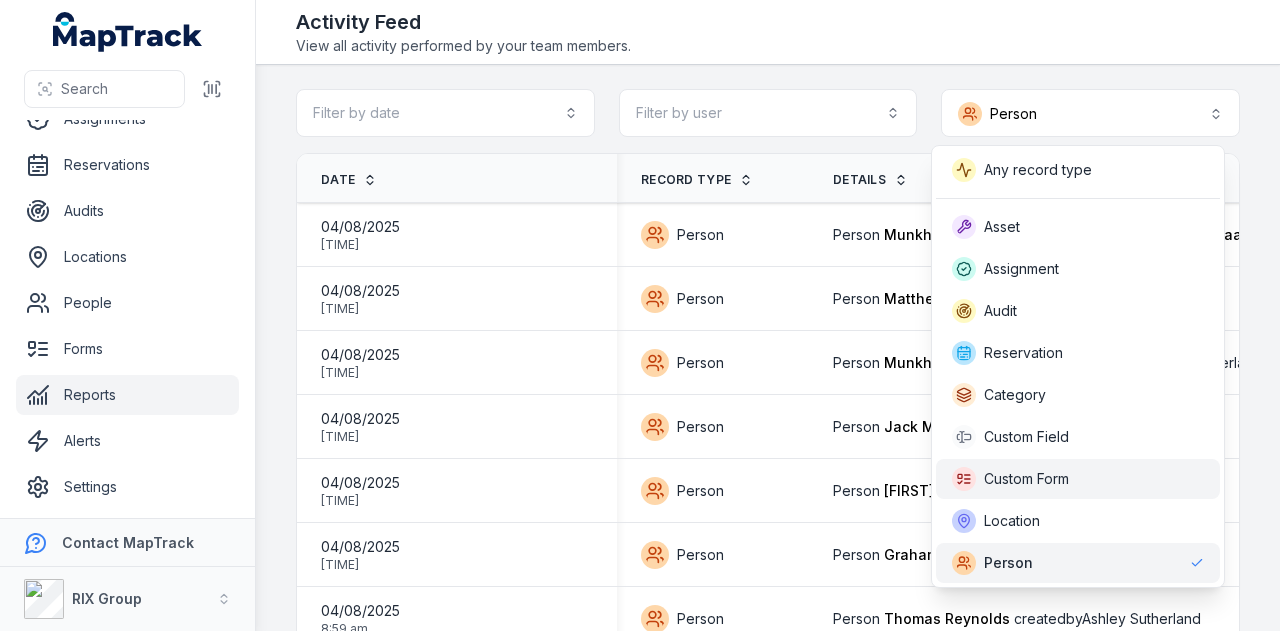 click on "Custom Form" at bounding box center [1078, 479] 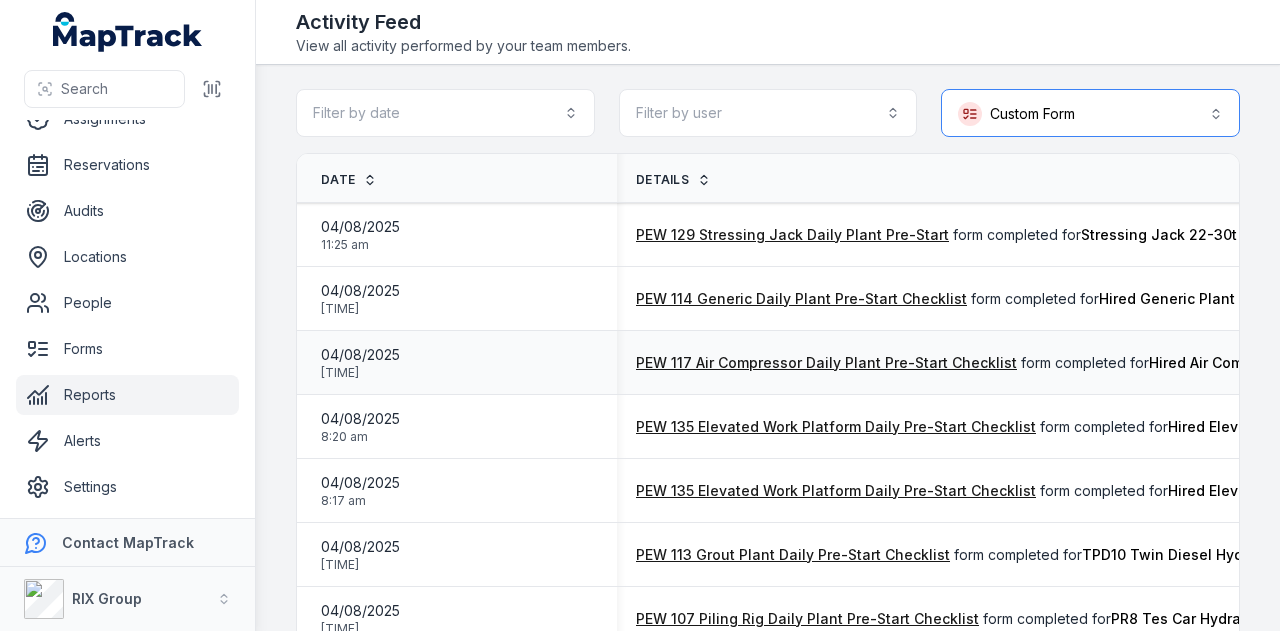 scroll, scrollTop: 0, scrollLeft: 226, axis: horizontal 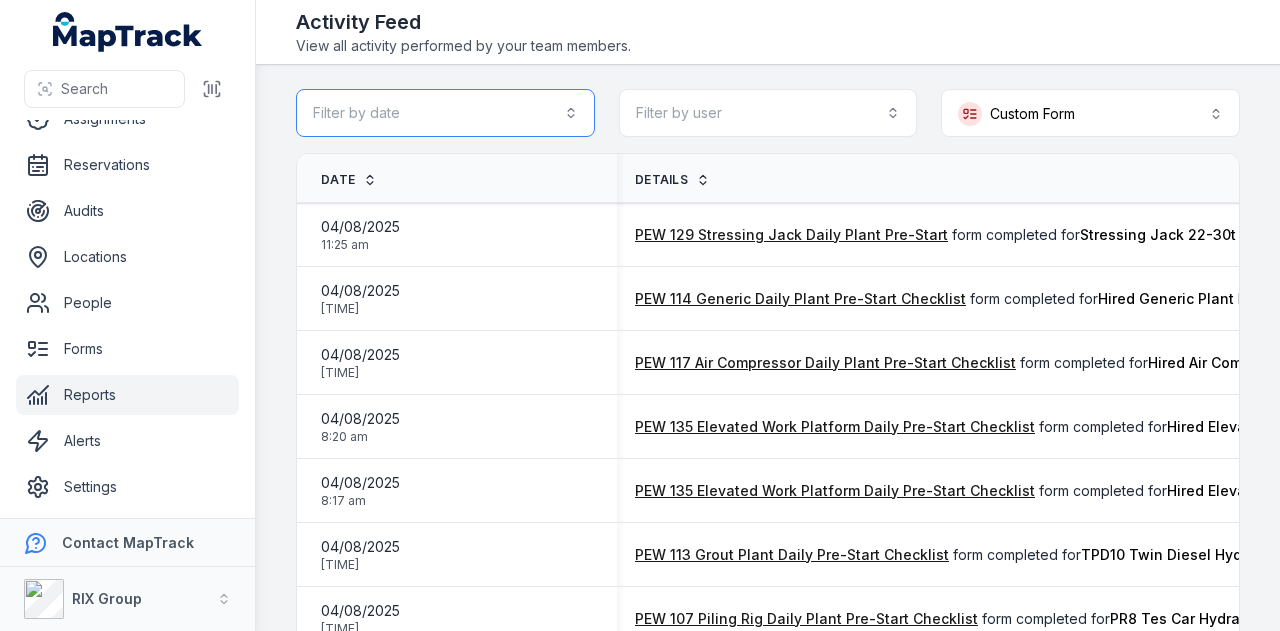 click on "Filter by date" at bounding box center [445, 113] 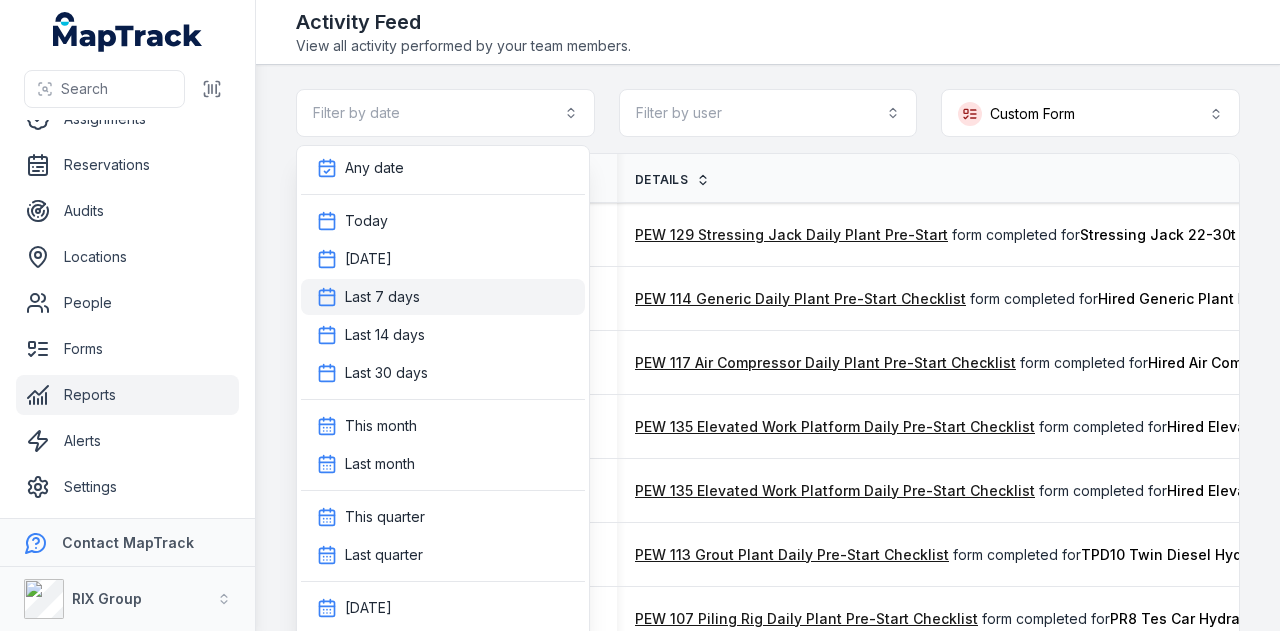 click on "Last 7 days" at bounding box center [443, 297] 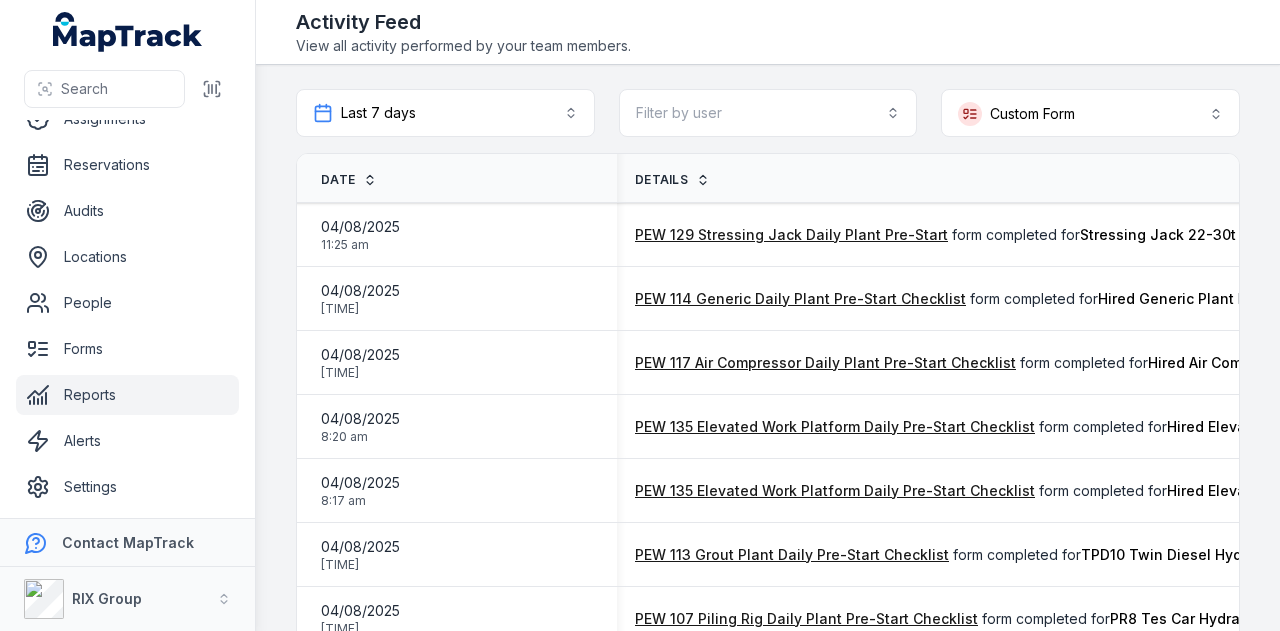 click on "Date" at bounding box center [349, 180] 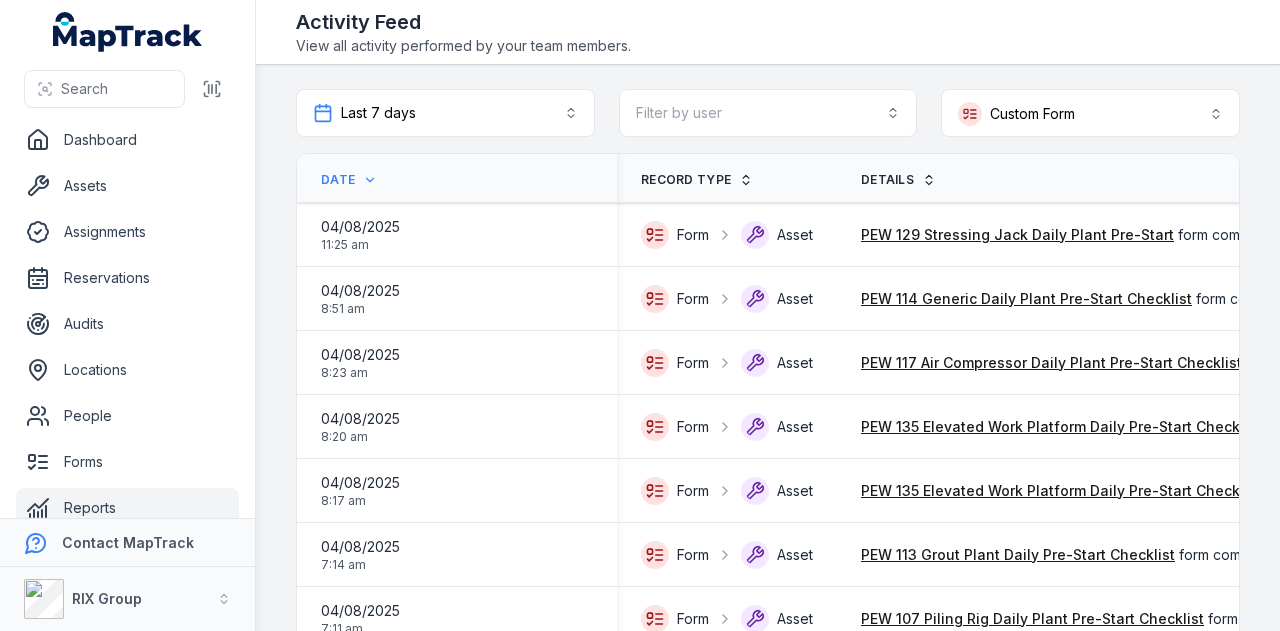 scroll, scrollTop: 0, scrollLeft: 0, axis: both 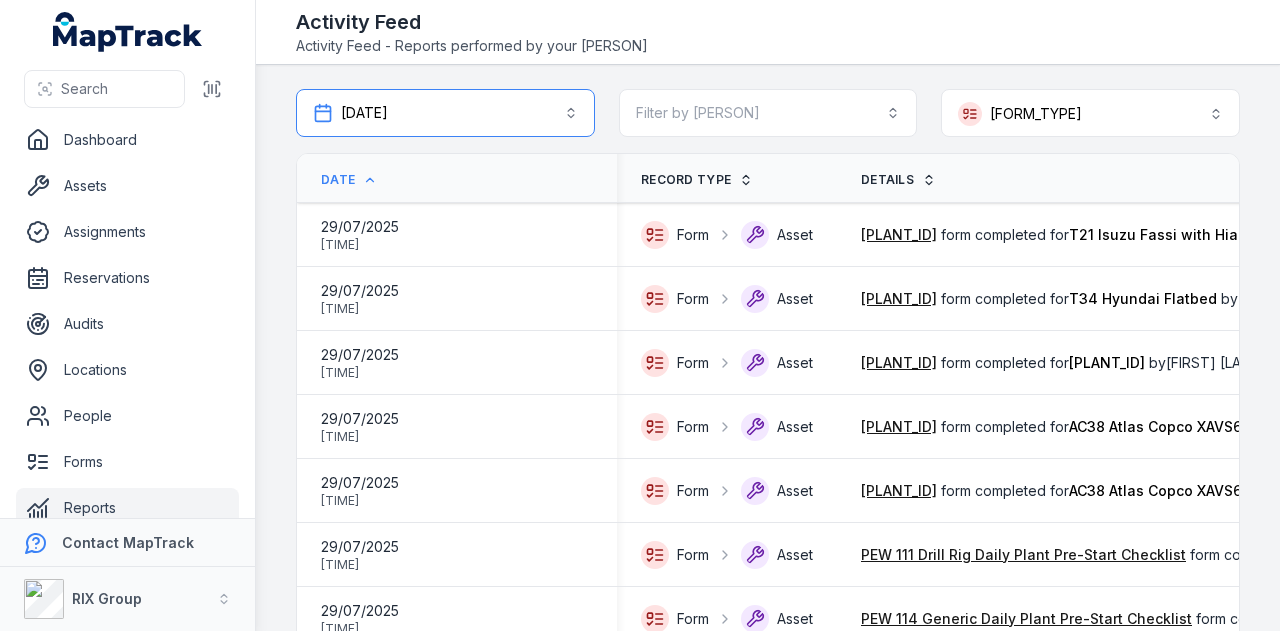 click on "Last 7 days ******" at bounding box center (445, 113) 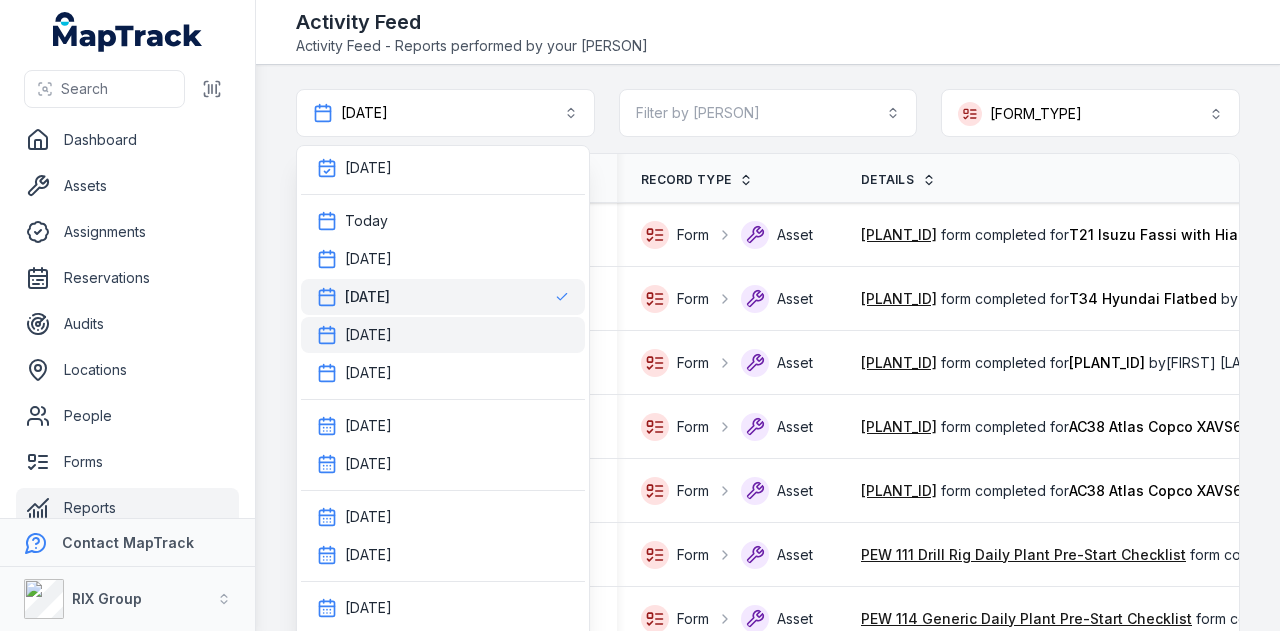 click on "Last 14 days" at bounding box center (443, 335) 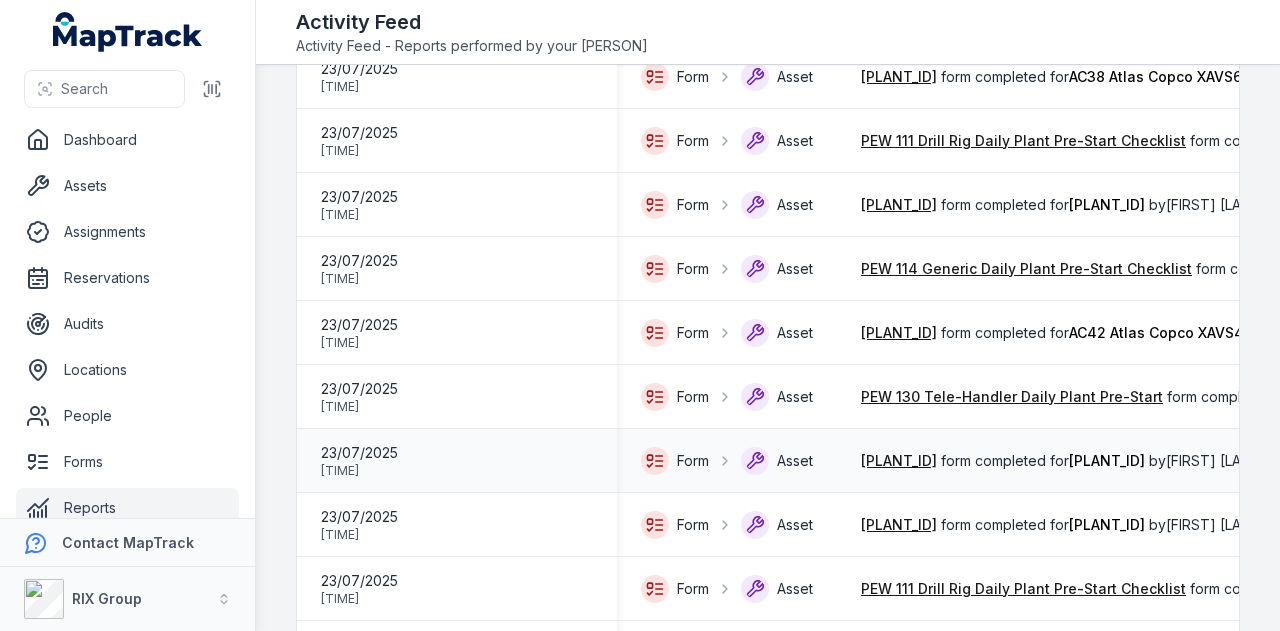 scroll, scrollTop: 2849, scrollLeft: 0, axis: vertical 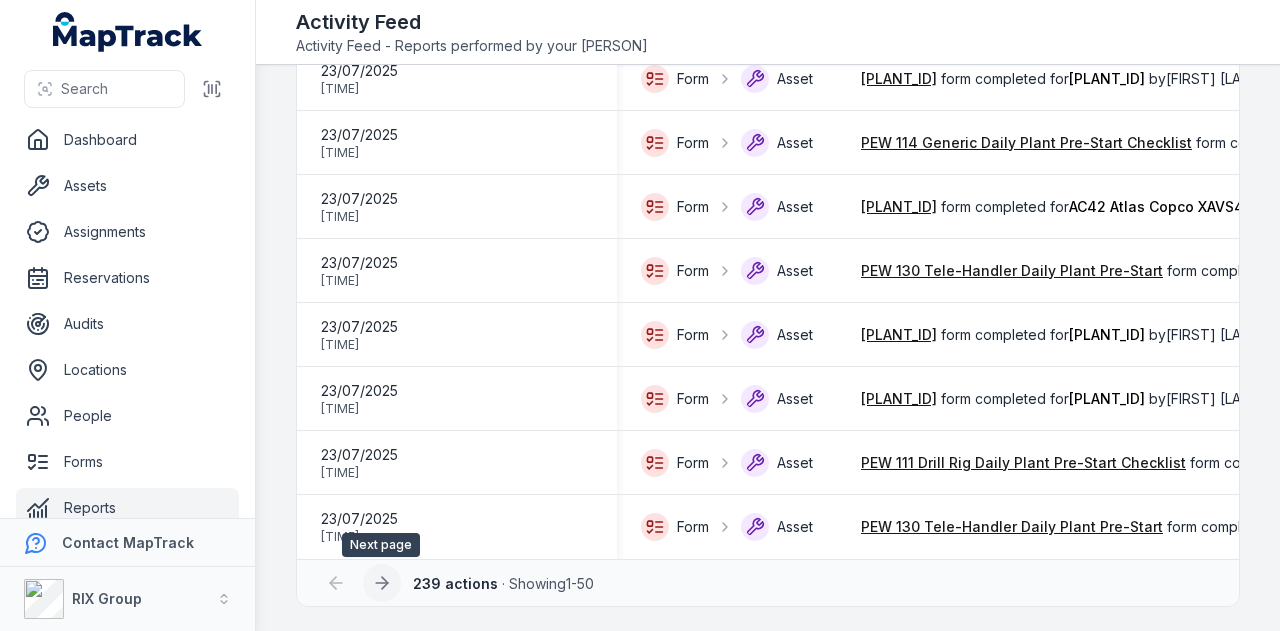 click 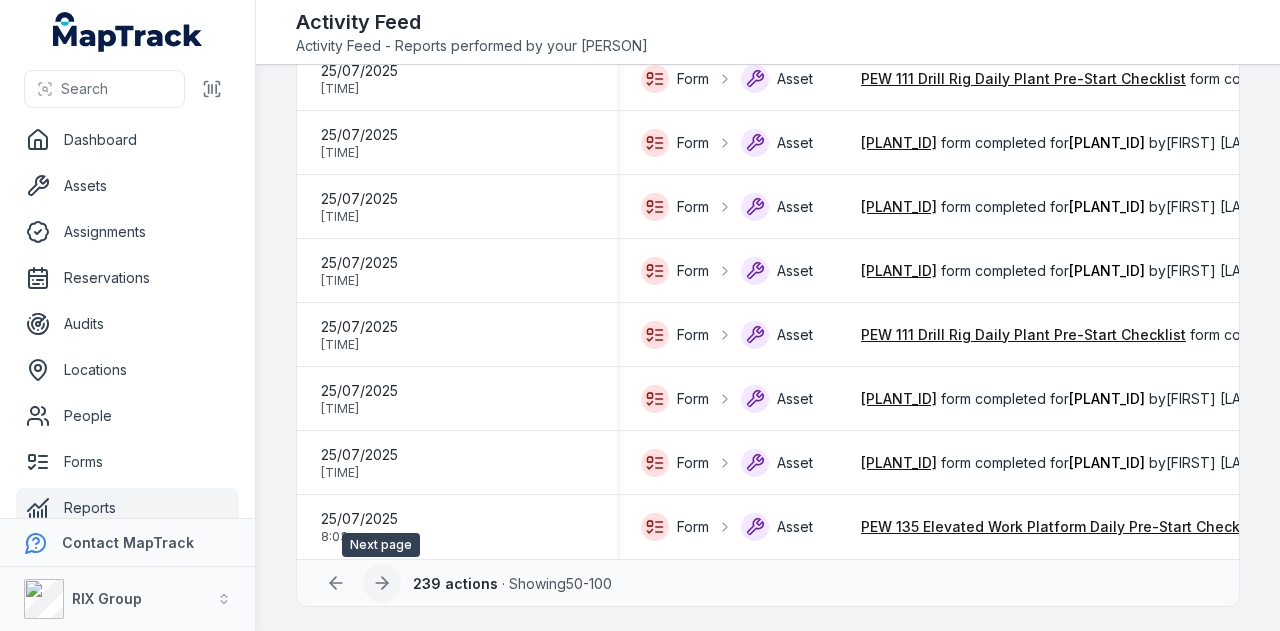 click at bounding box center [382, 583] 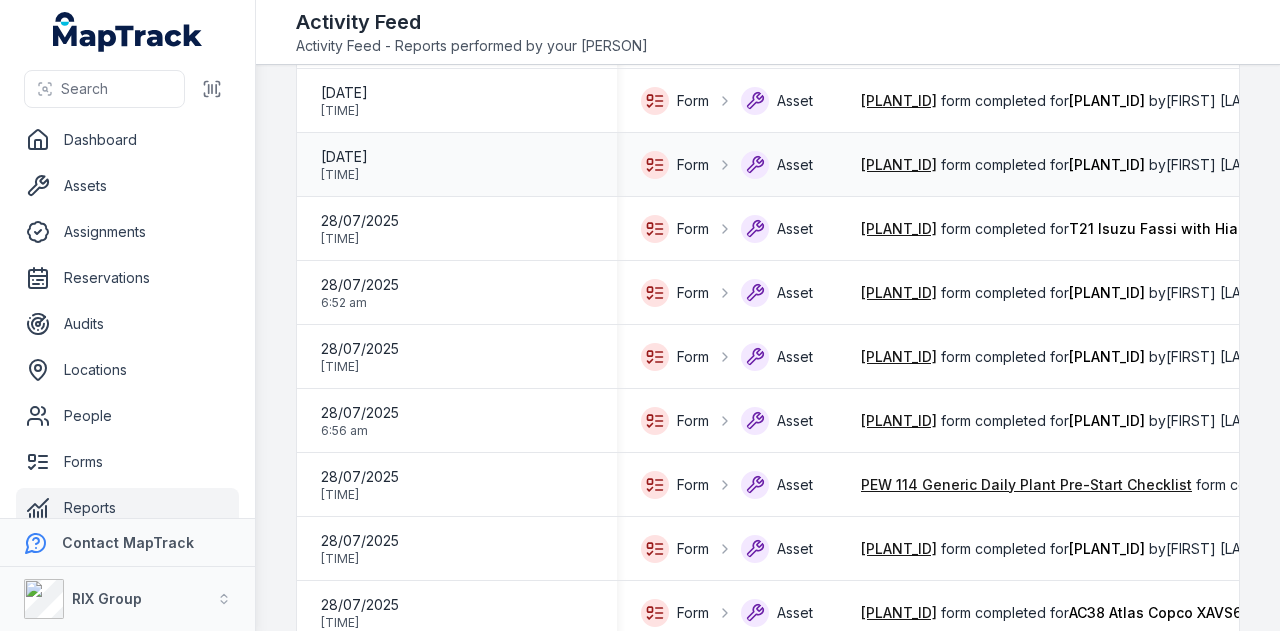 scroll, scrollTop: 600, scrollLeft: 0, axis: vertical 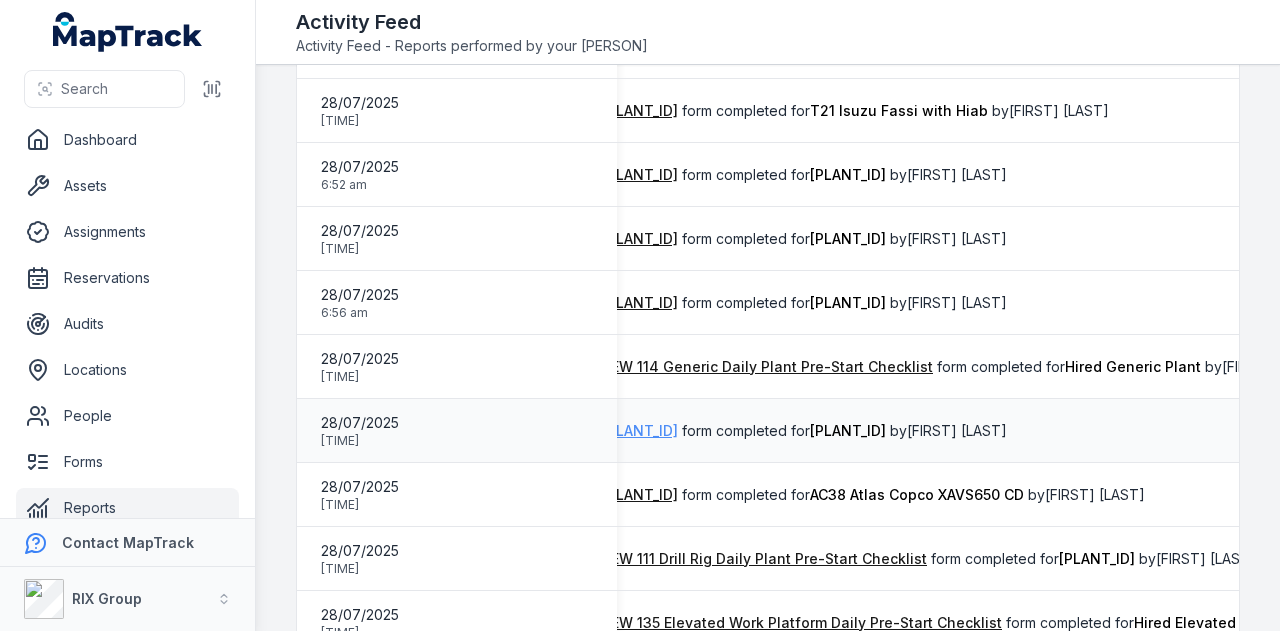 click on "PEW 113 Grout Plant Daily Pre-Start  Checklist" at bounding box center (640, 431) 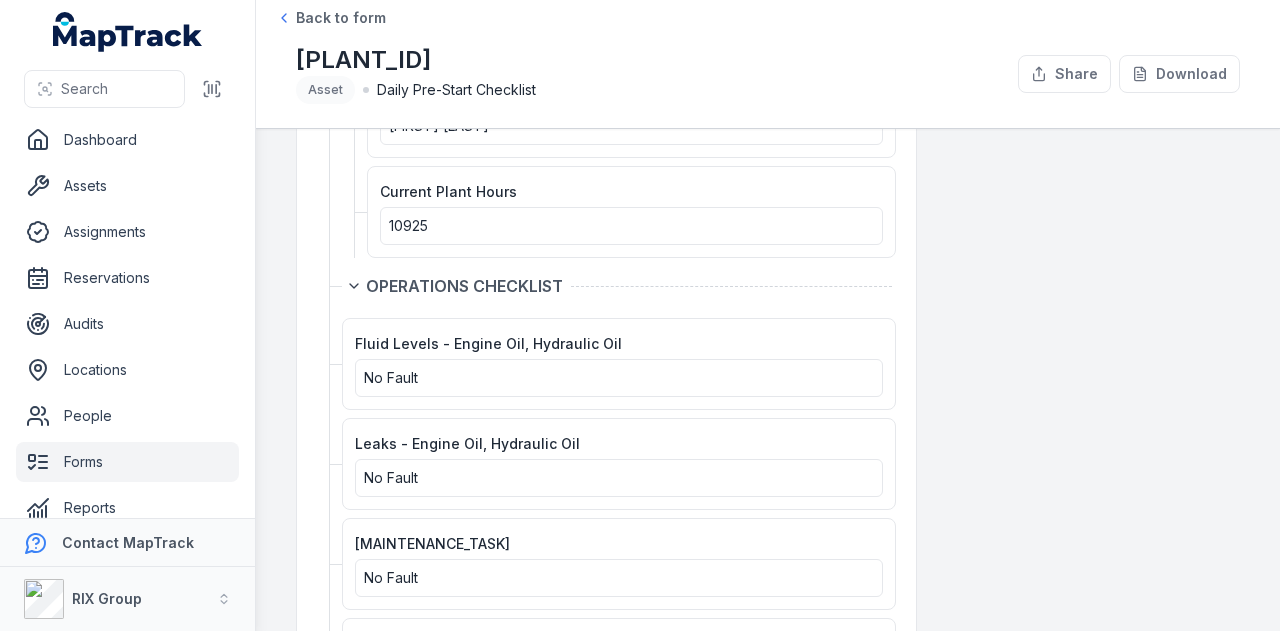 scroll, scrollTop: 0, scrollLeft: 0, axis: both 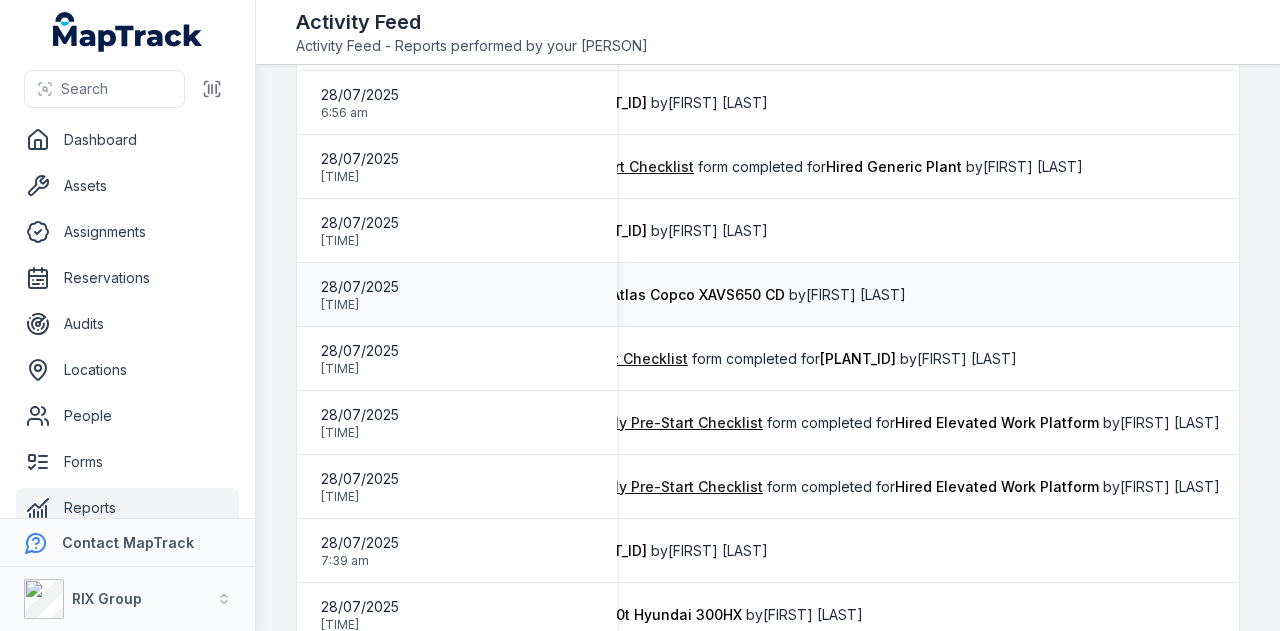 click on "PEW 117 Air Compressor Daily Plant Pre-Start Checklist" at bounding box center [401, 295] 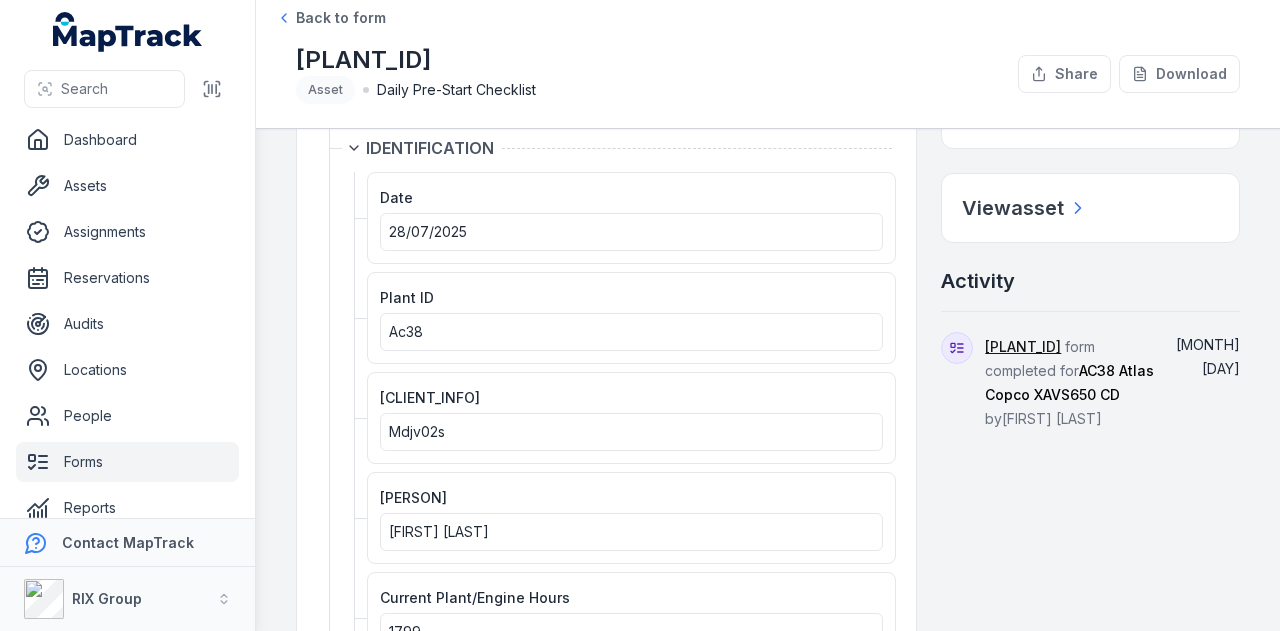scroll, scrollTop: 300, scrollLeft: 0, axis: vertical 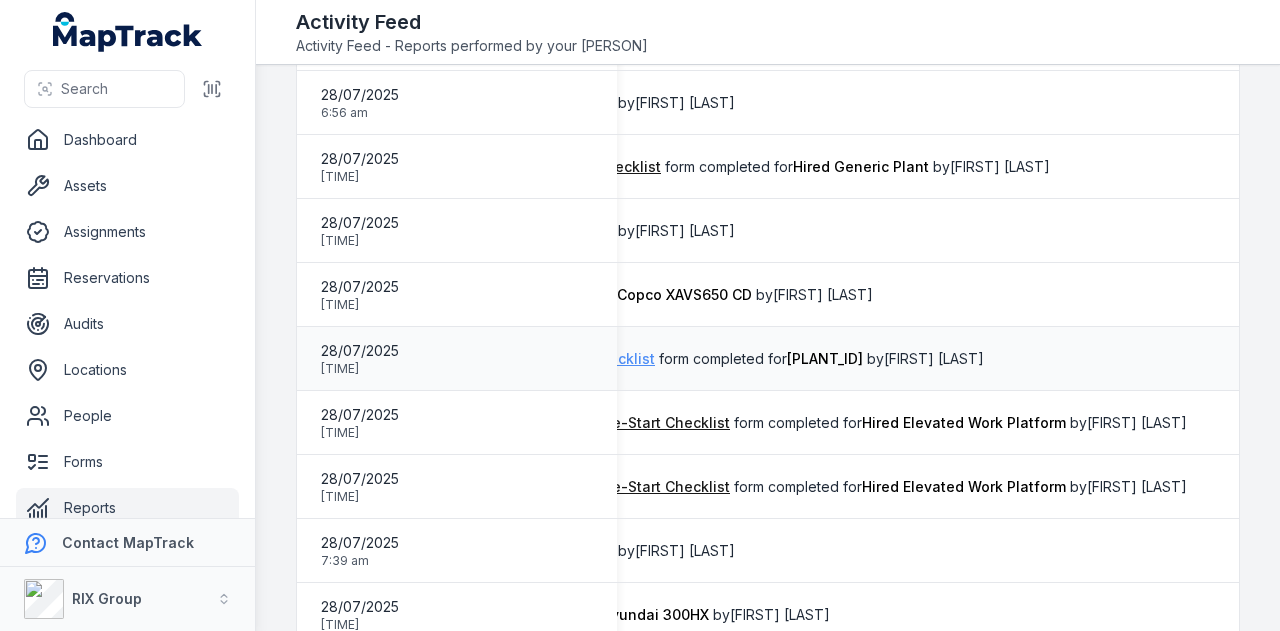 click on "PEW 111 Drill Rig Daily Plant Pre-Start Checklist" at bounding box center [492, 359] 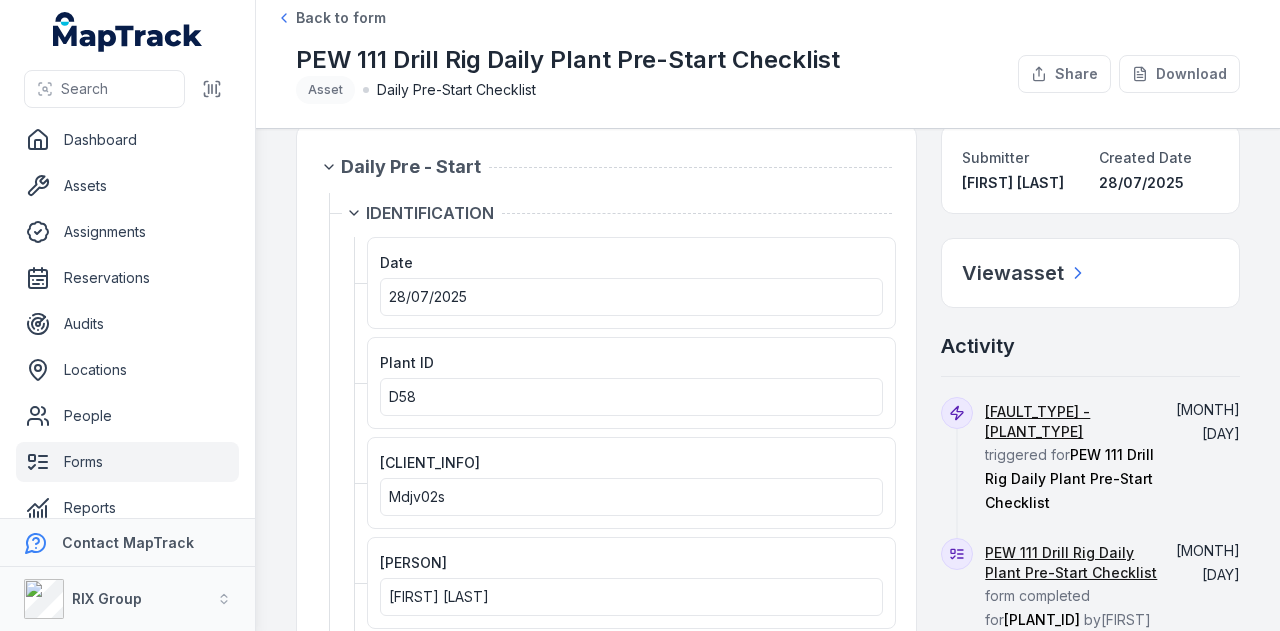 scroll, scrollTop: 0, scrollLeft: 0, axis: both 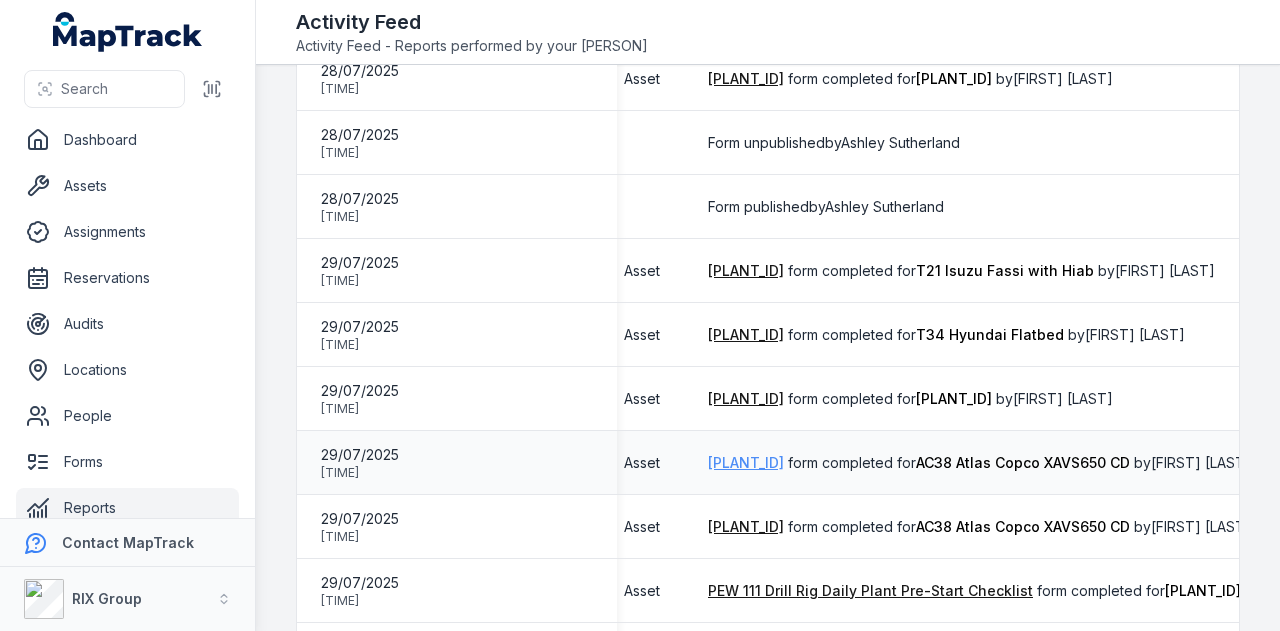 click on "PEW 117 Air Compressor Daily Plant Pre-Start Checklist" at bounding box center [746, 463] 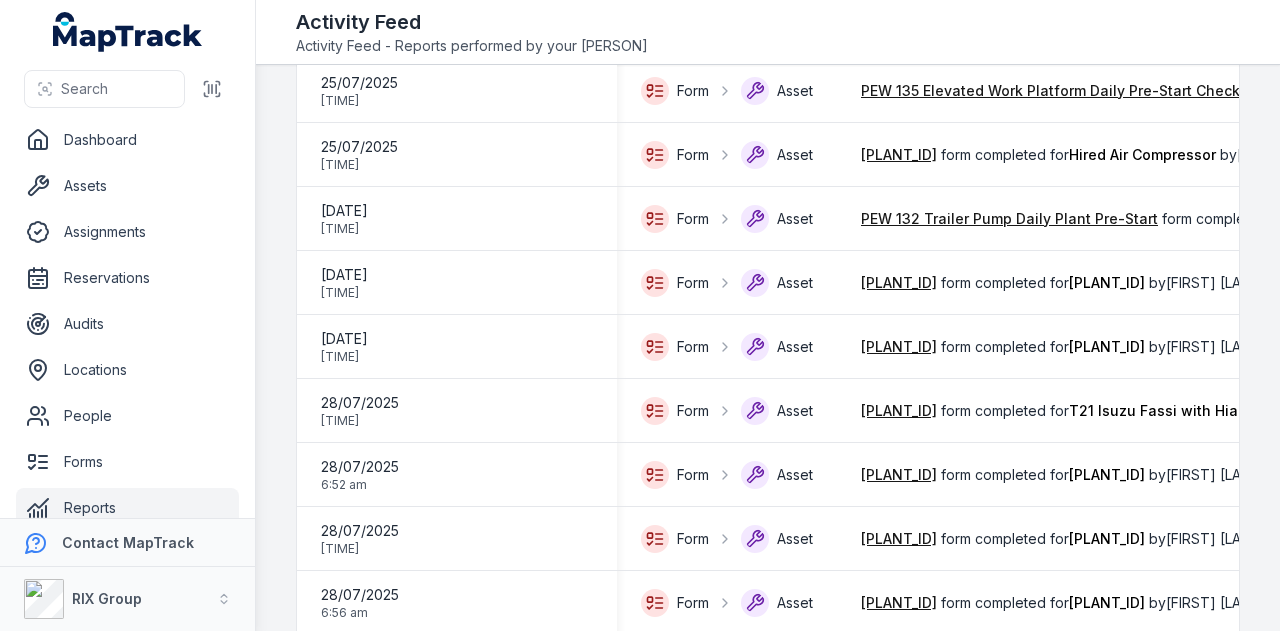 scroll, scrollTop: 900, scrollLeft: 0, axis: vertical 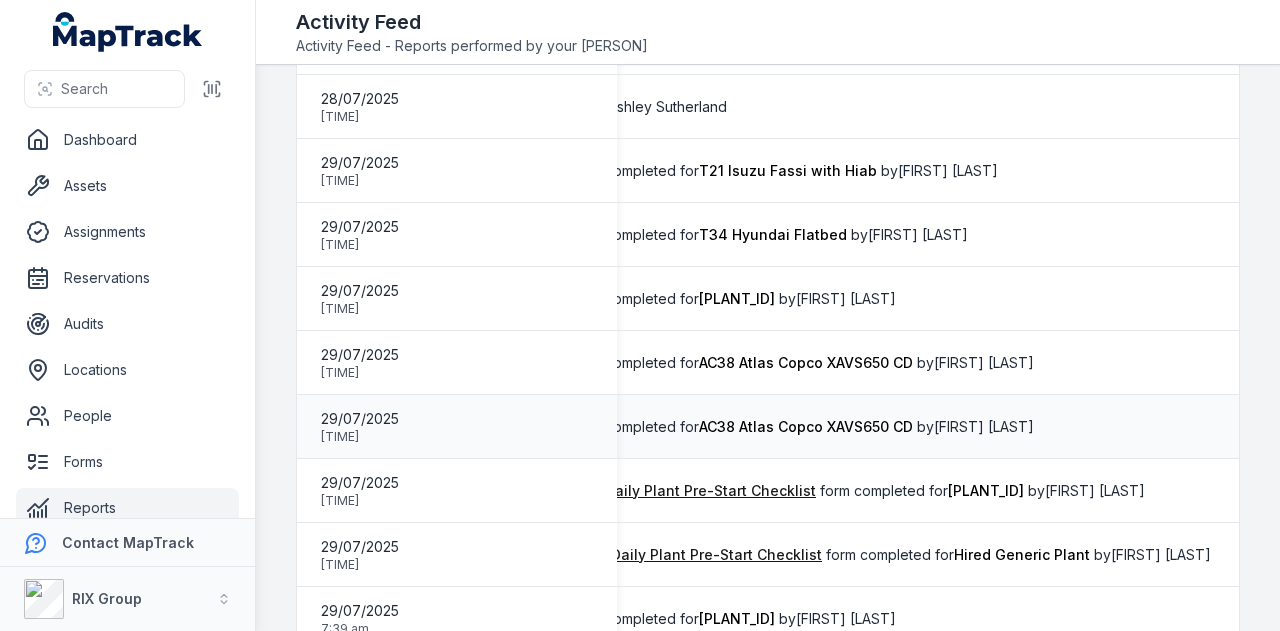 click on "PEW 117 Air Compressor Daily Plant Pre-Start Checklist" at bounding box center (529, 427) 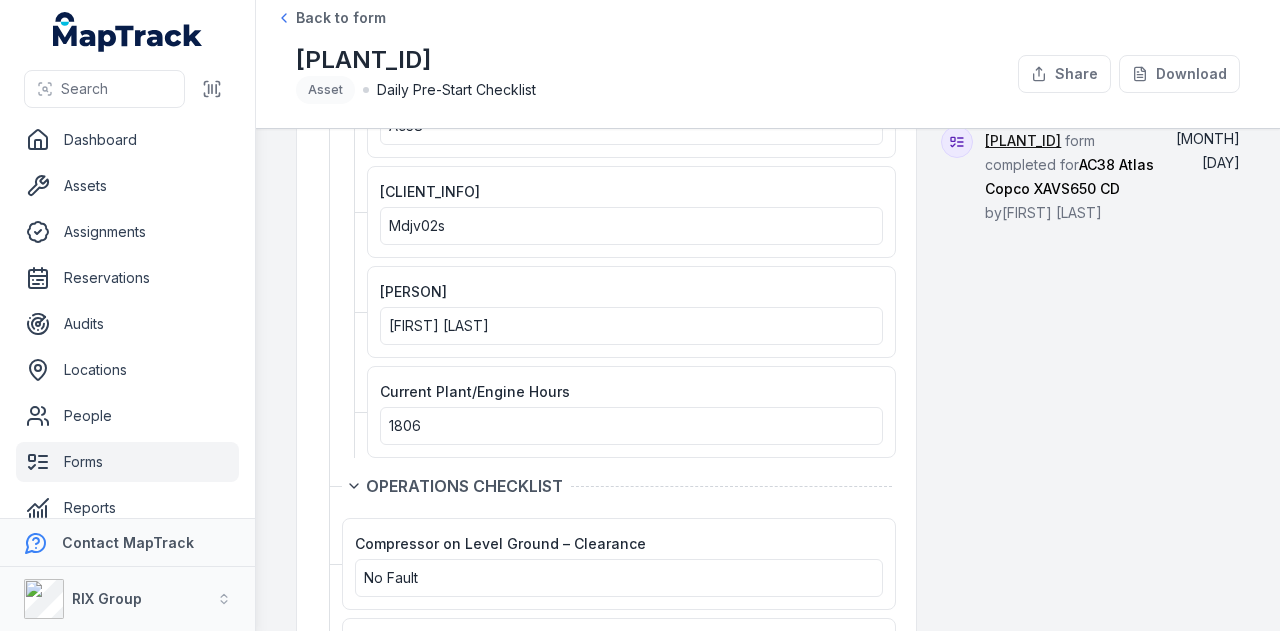 scroll, scrollTop: 0, scrollLeft: 0, axis: both 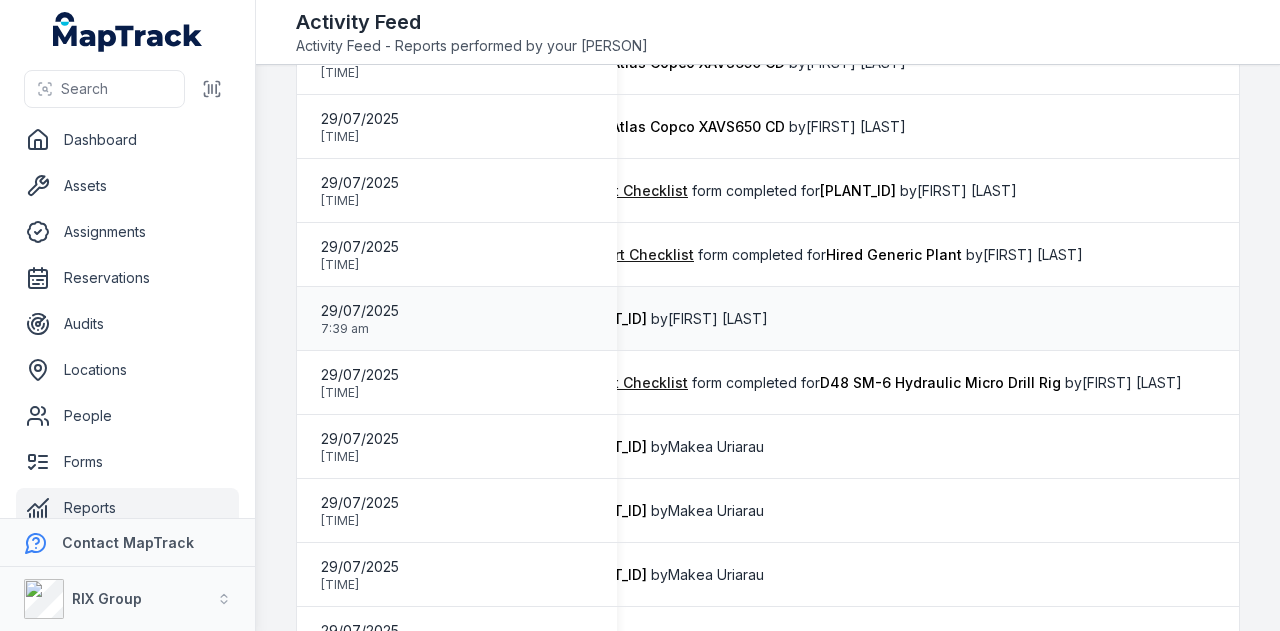 click on "PEW 117 Air Compressor Daily Plant Pre-Start Checklist" at bounding box center (401, 319) 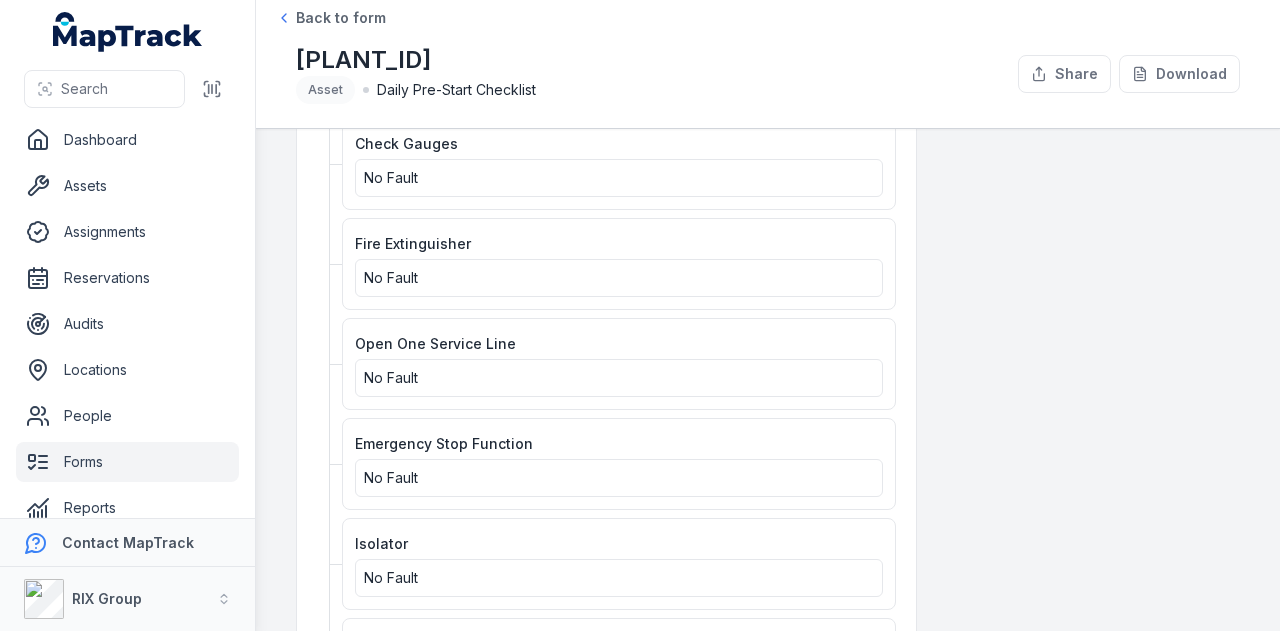 scroll, scrollTop: 1300, scrollLeft: 0, axis: vertical 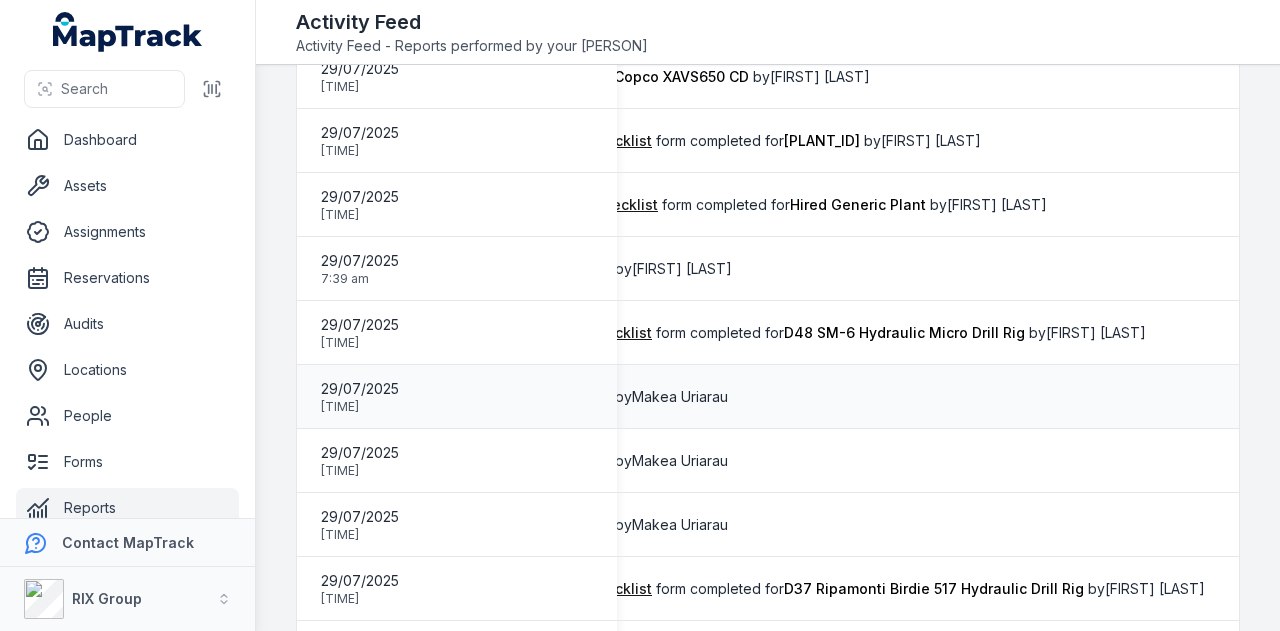 click on "PEW 117 Air Compressor Daily Plant Pre-Start Checklist" at bounding box center (365, 397) 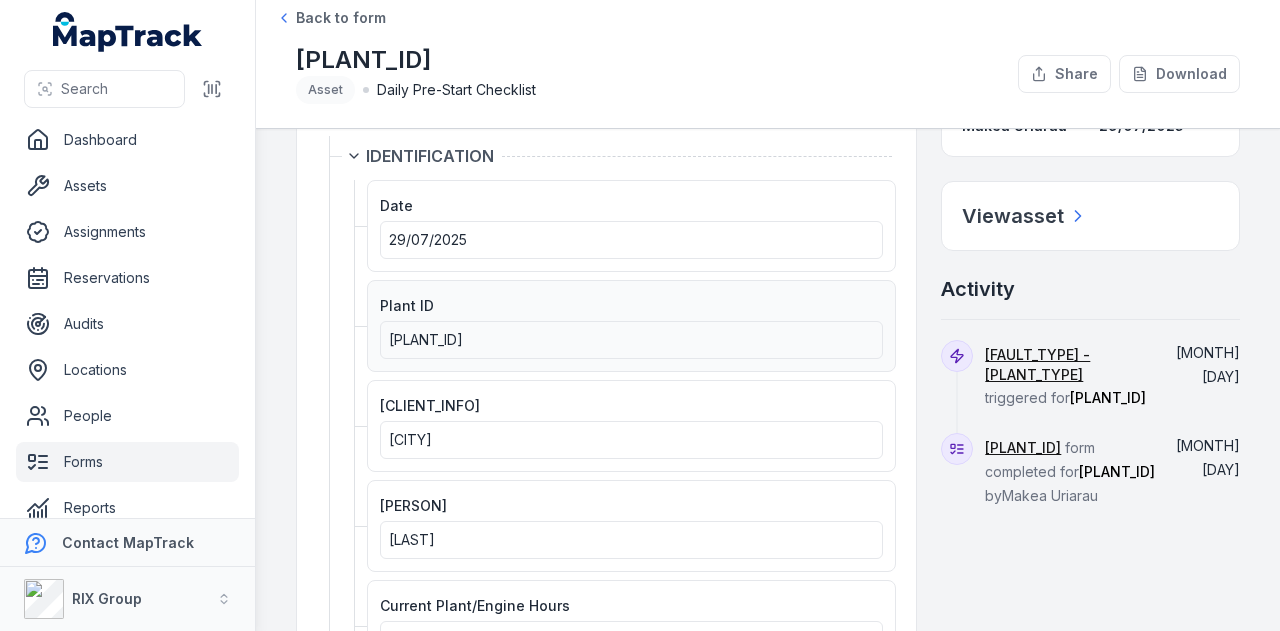 scroll, scrollTop: 0, scrollLeft: 0, axis: both 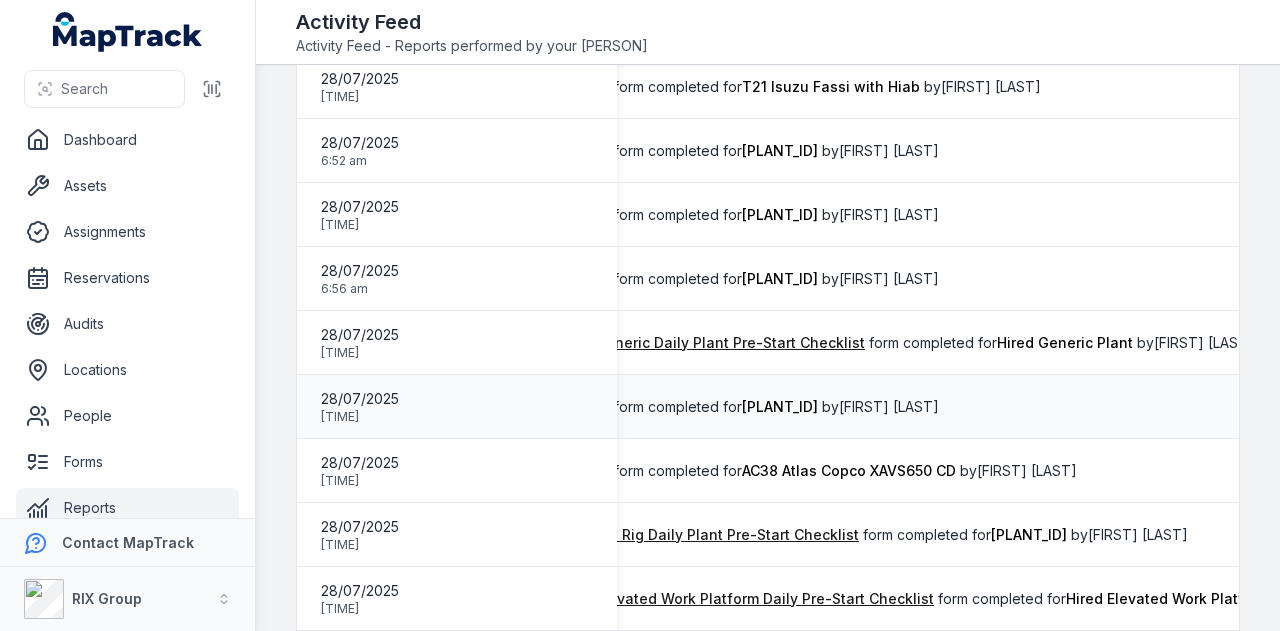 click on "PEW 113 Grout Plant Daily Pre-Start  Checklist" at bounding box center [572, 407] 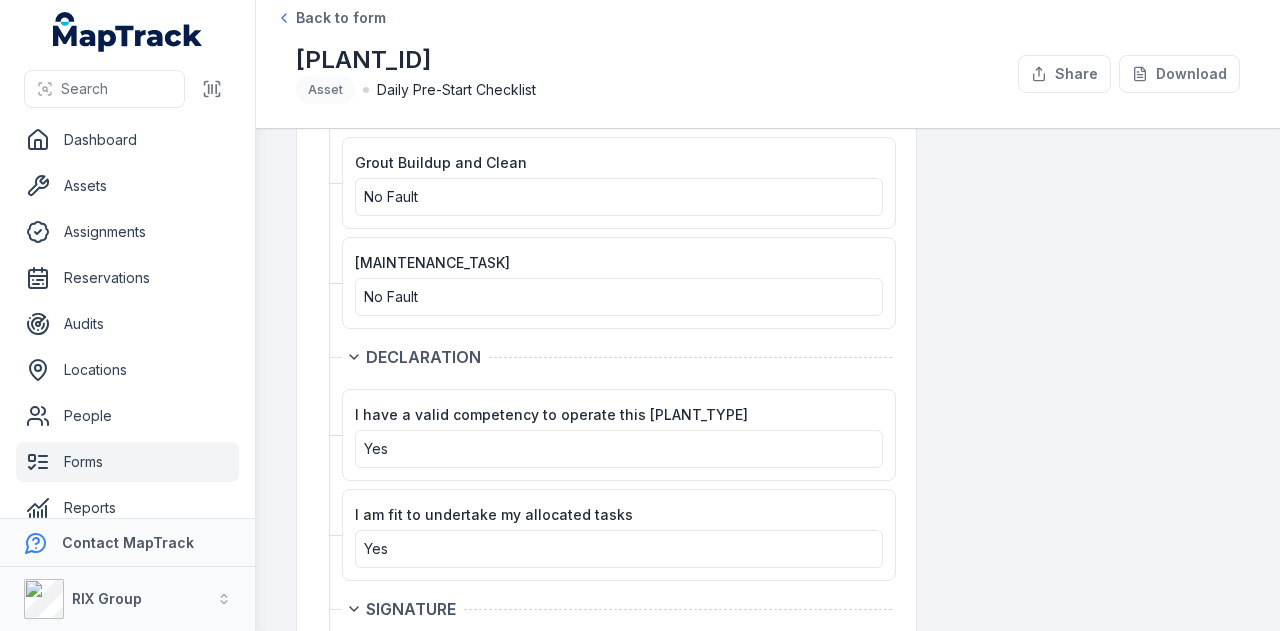 scroll, scrollTop: 1962, scrollLeft: 0, axis: vertical 